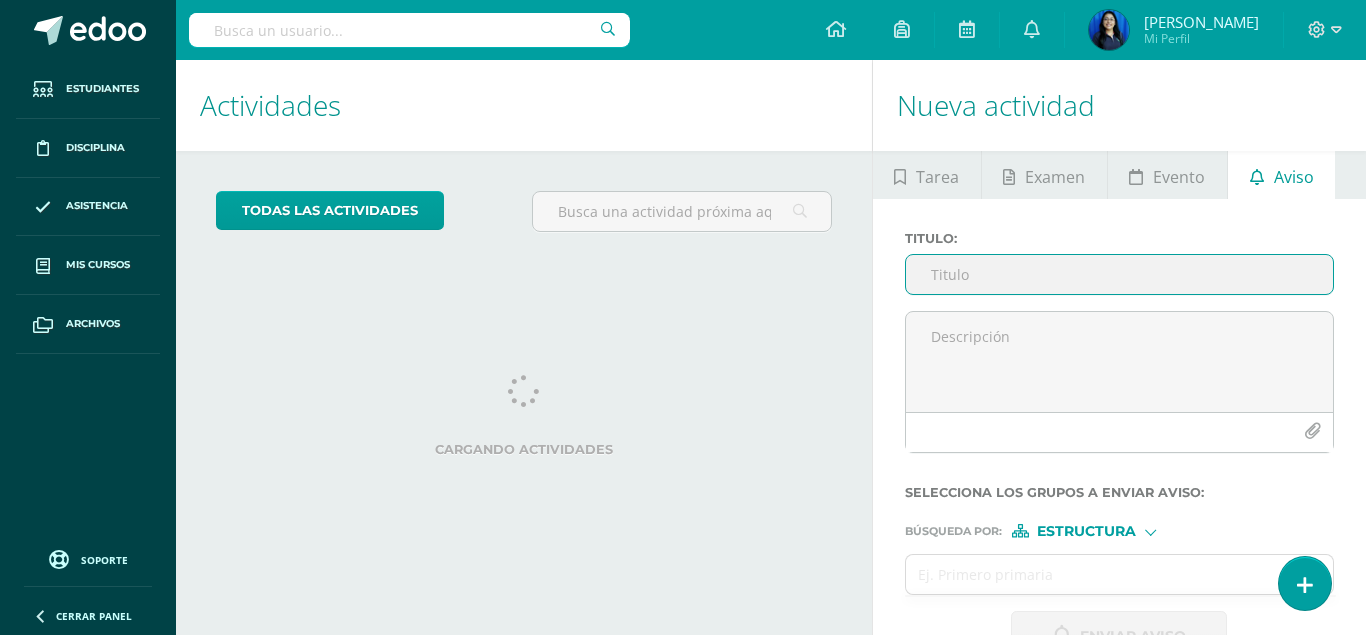 scroll, scrollTop: 0, scrollLeft: 0, axis: both 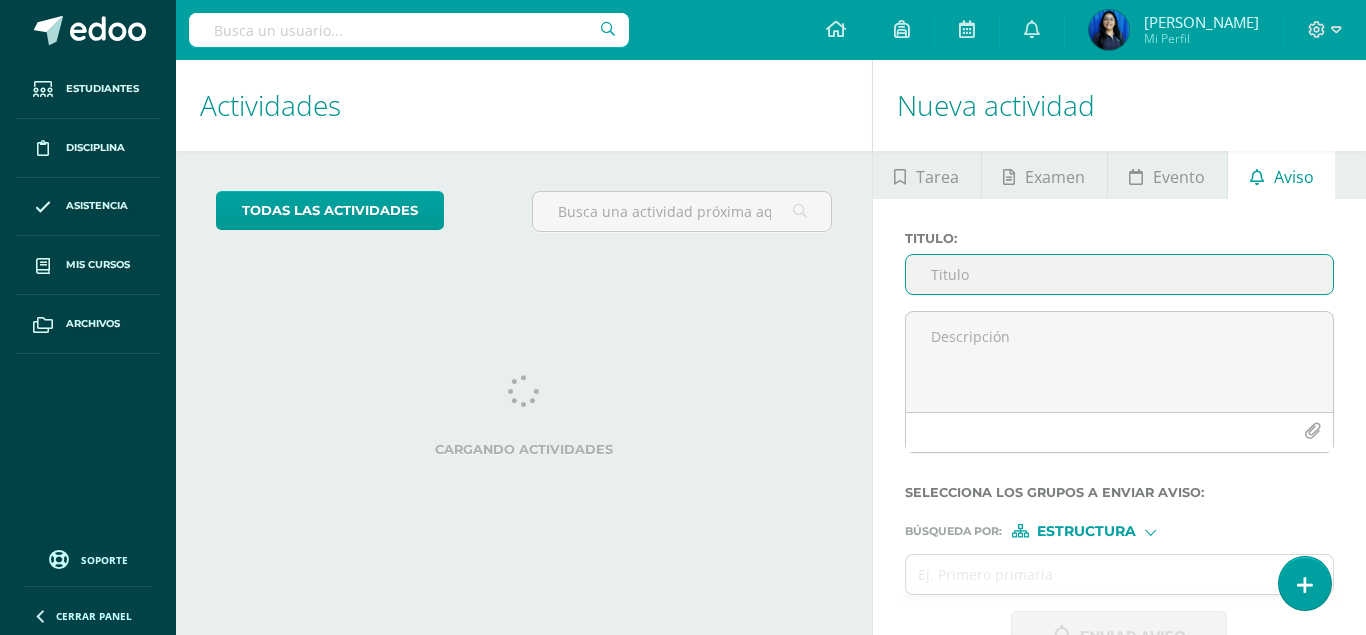 type on "a" 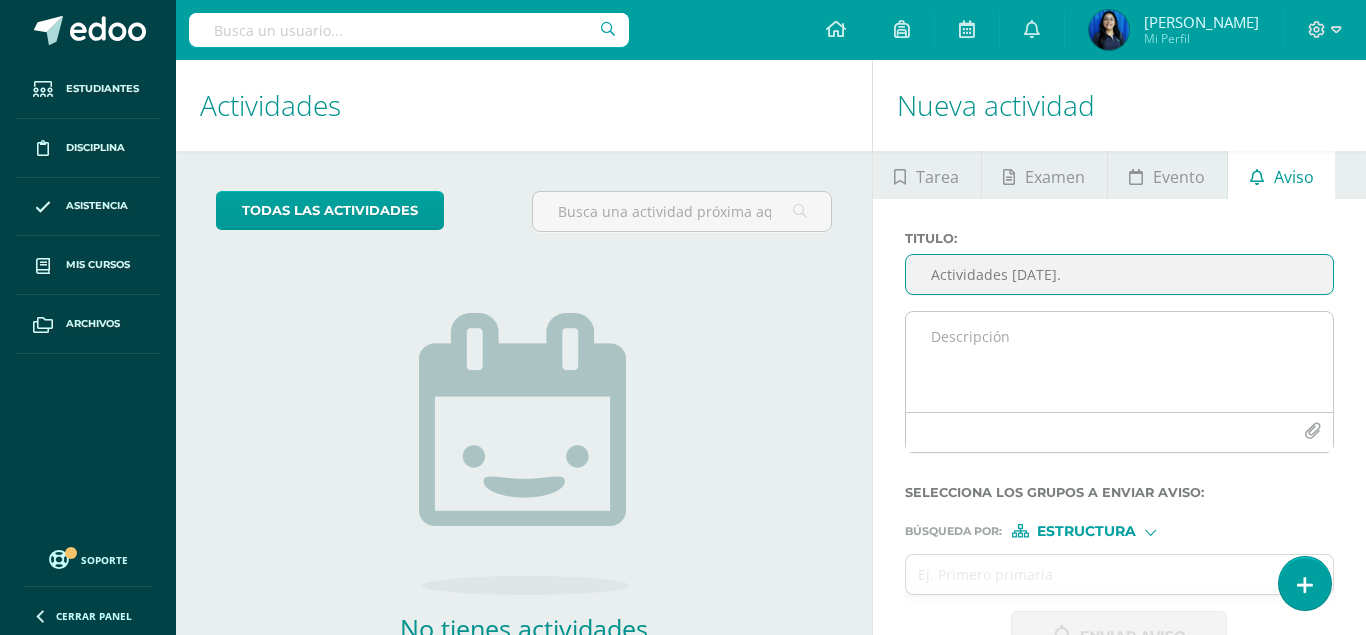 type on "Actividades [DATE]." 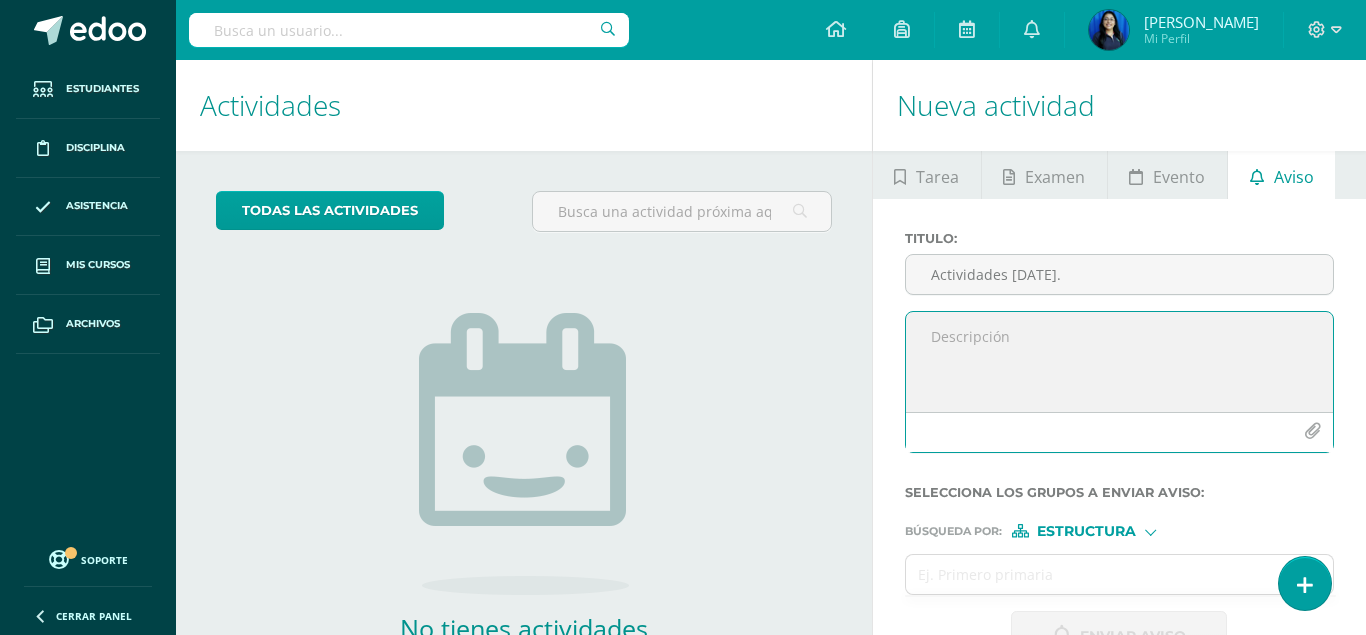 click at bounding box center [1120, 362] 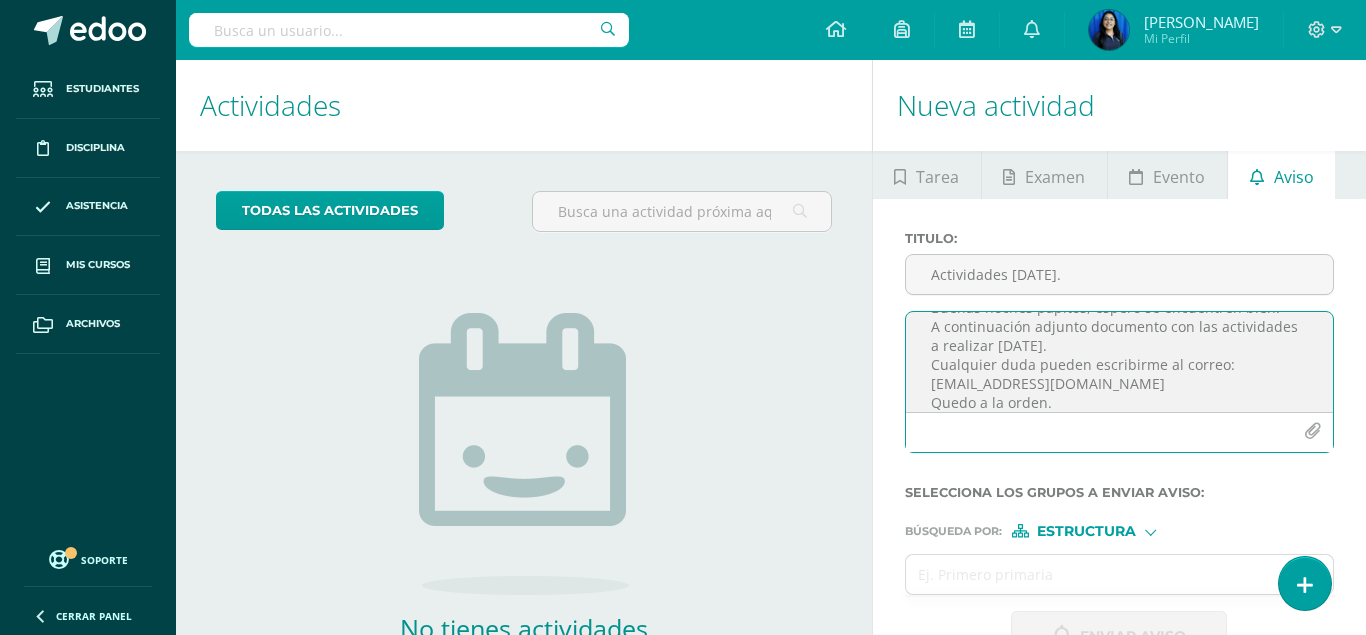 scroll, scrollTop: 48, scrollLeft: 0, axis: vertical 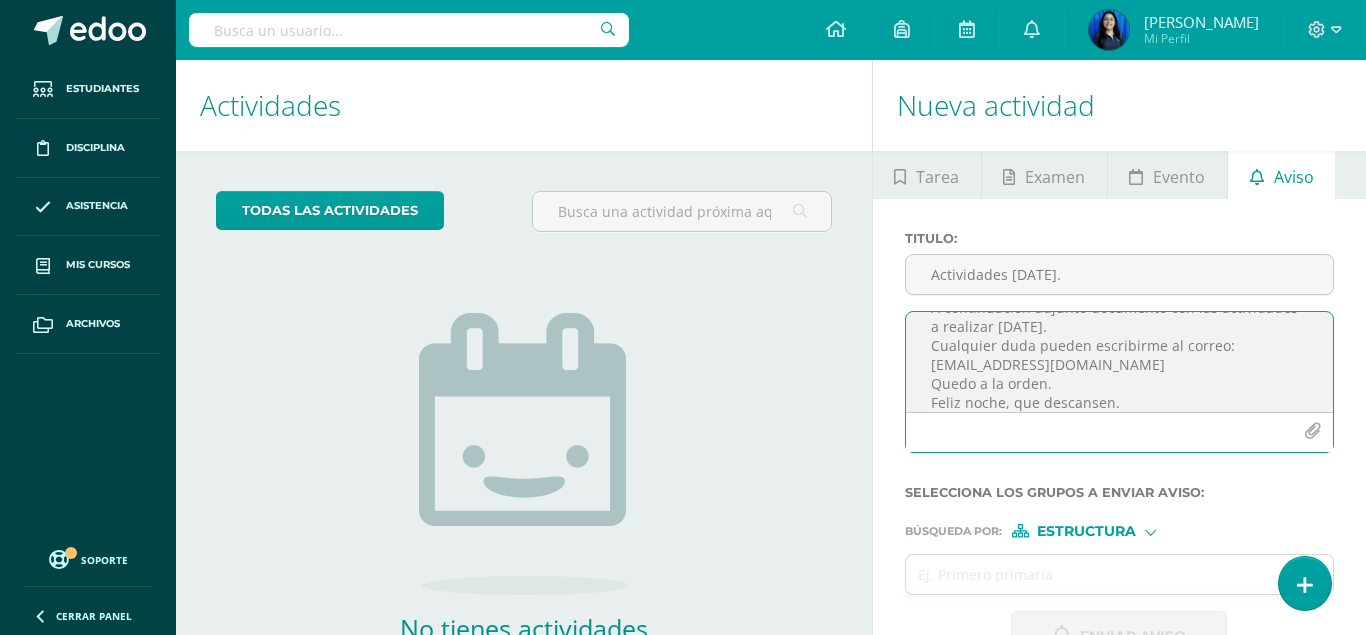 type on "Buenas noches papitos, espero se encuentren bien.
A continuación adjunto documento con las actividades a realizar [DATE].
Cualquier duda pueden escribirme al correo: [EMAIL_ADDRESS][DOMAIN_NAME]
Quedo a la orden.
Feliz noche, que descansen." 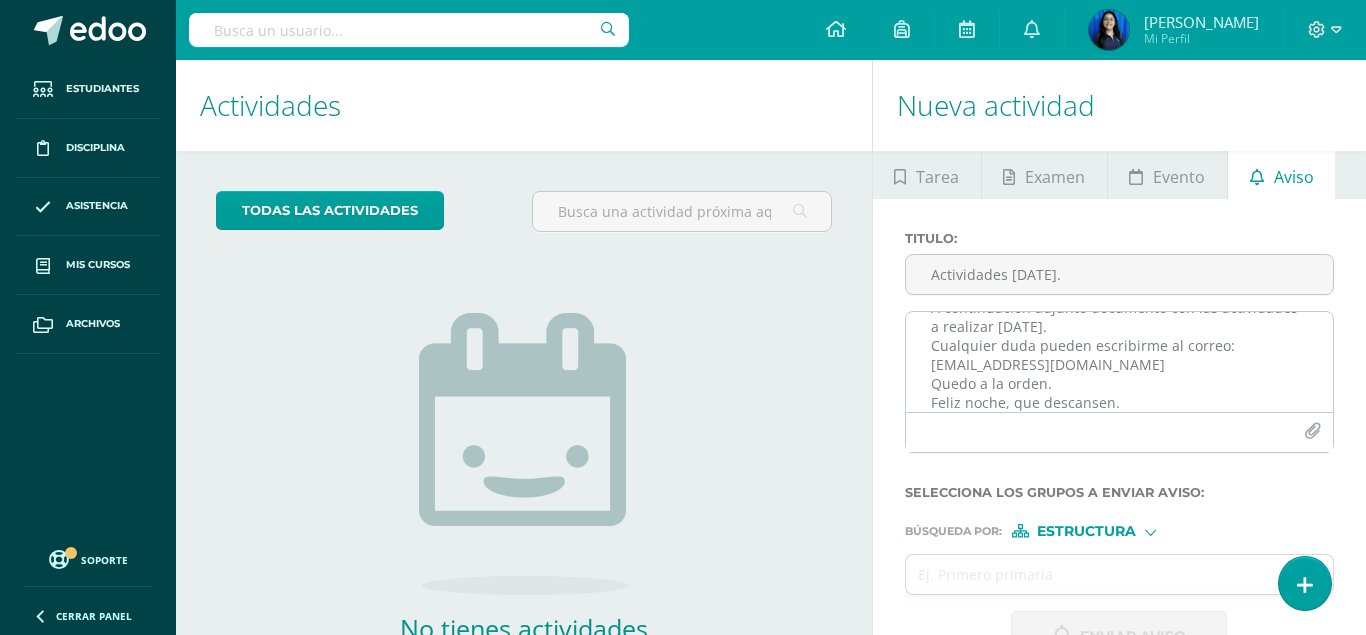 type 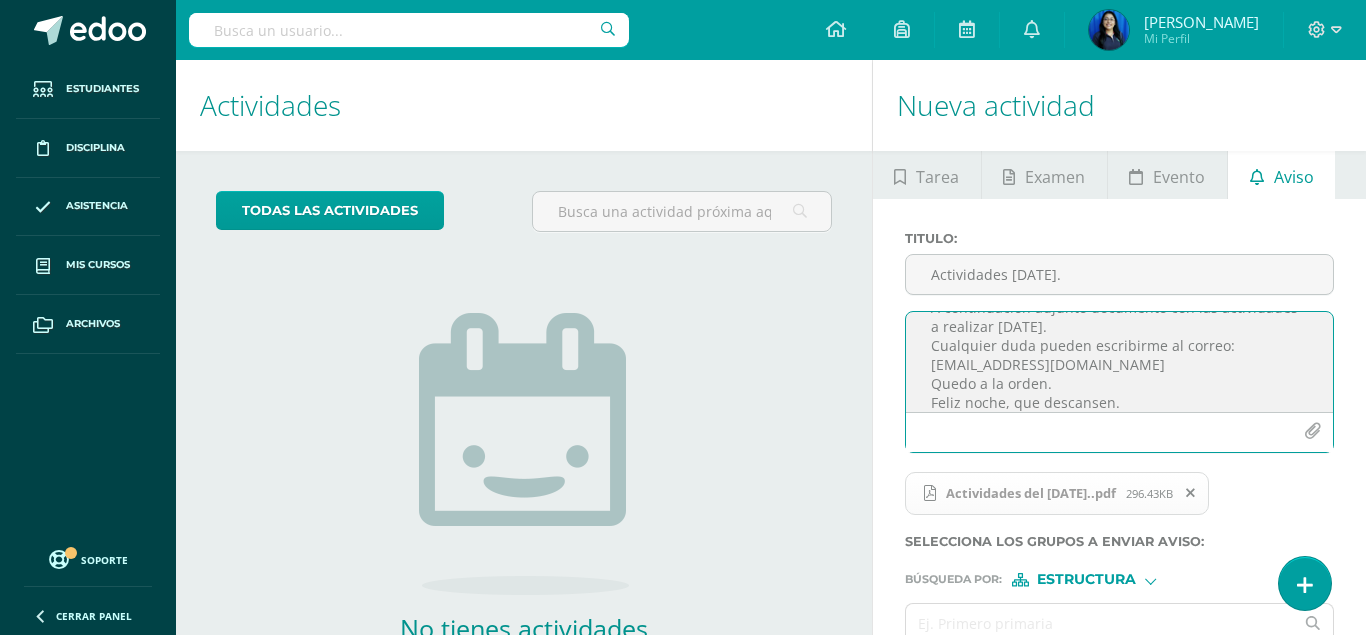 scroll, scrollTop: 134, scrollLeft: 0, axis: vertical 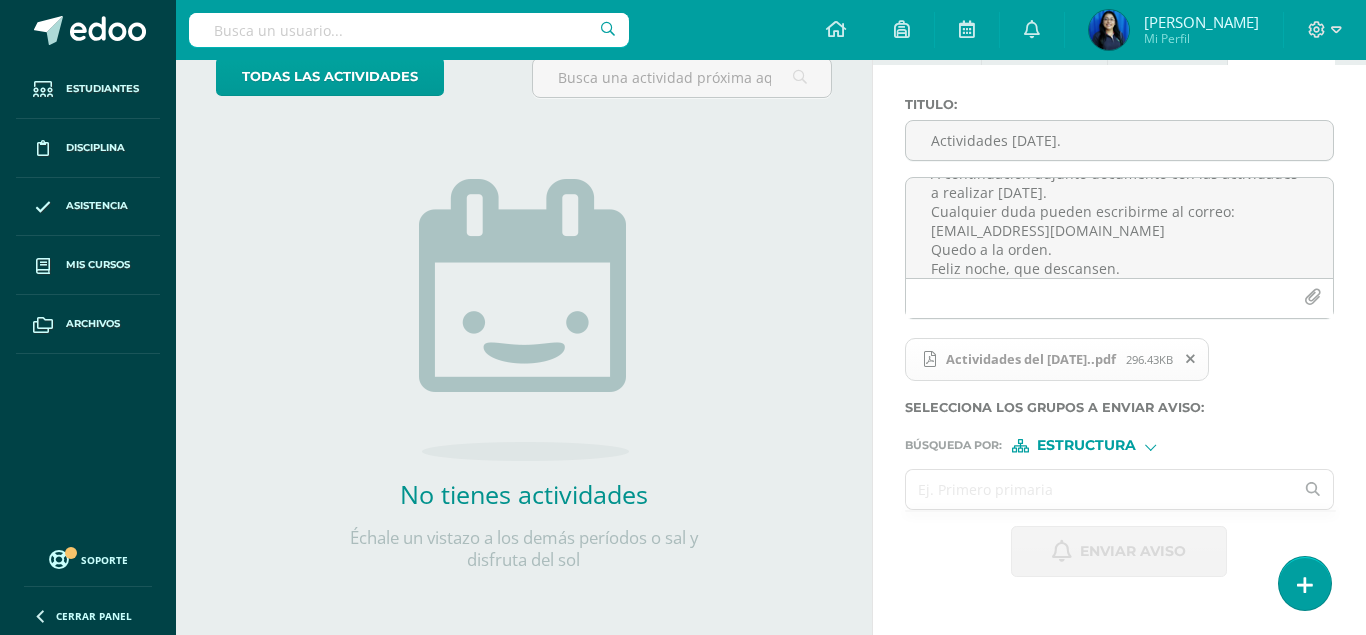 click at bounding box center (1100, 489) 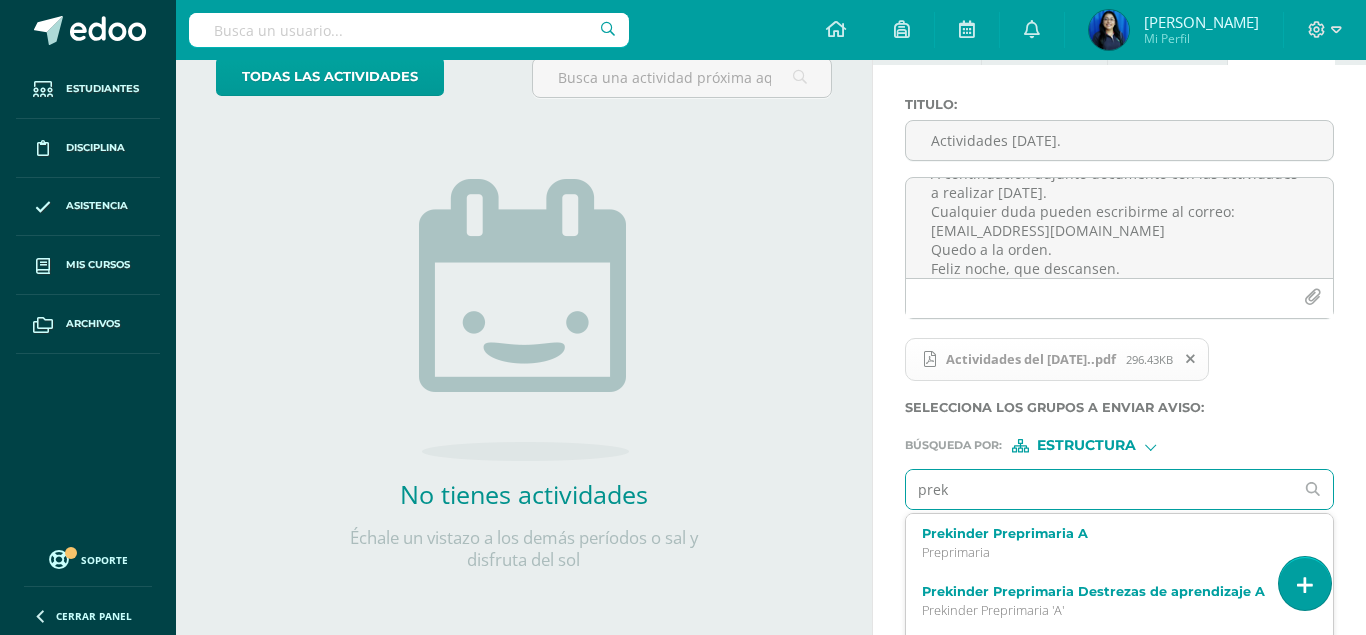 type on "[PERSON_NAME]" 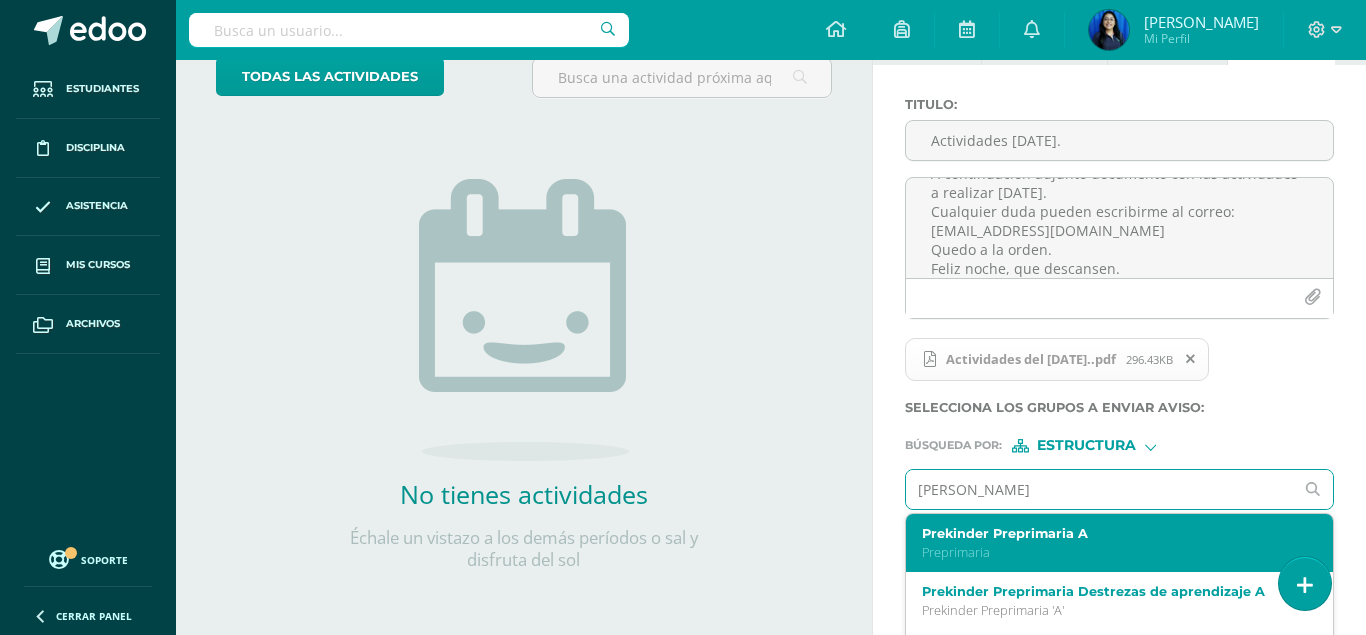 click on "Preprimaria" at bounding box center [1112, 552] 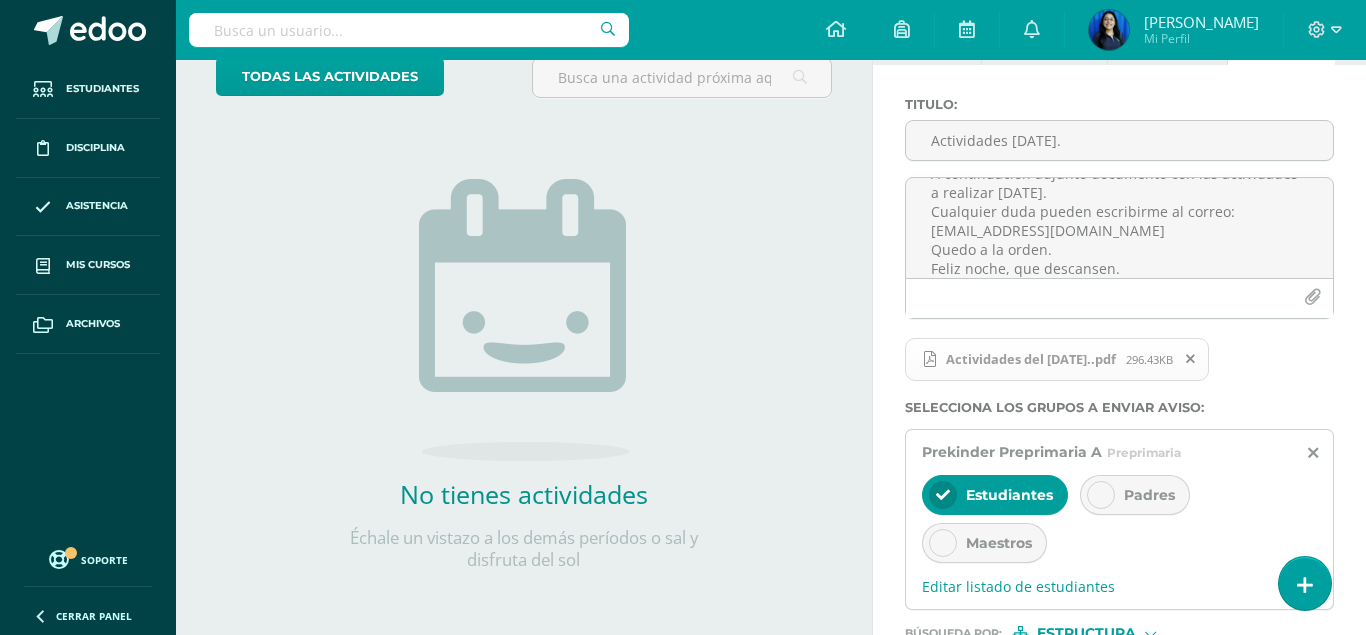 click at bounding box center (1101, 495) 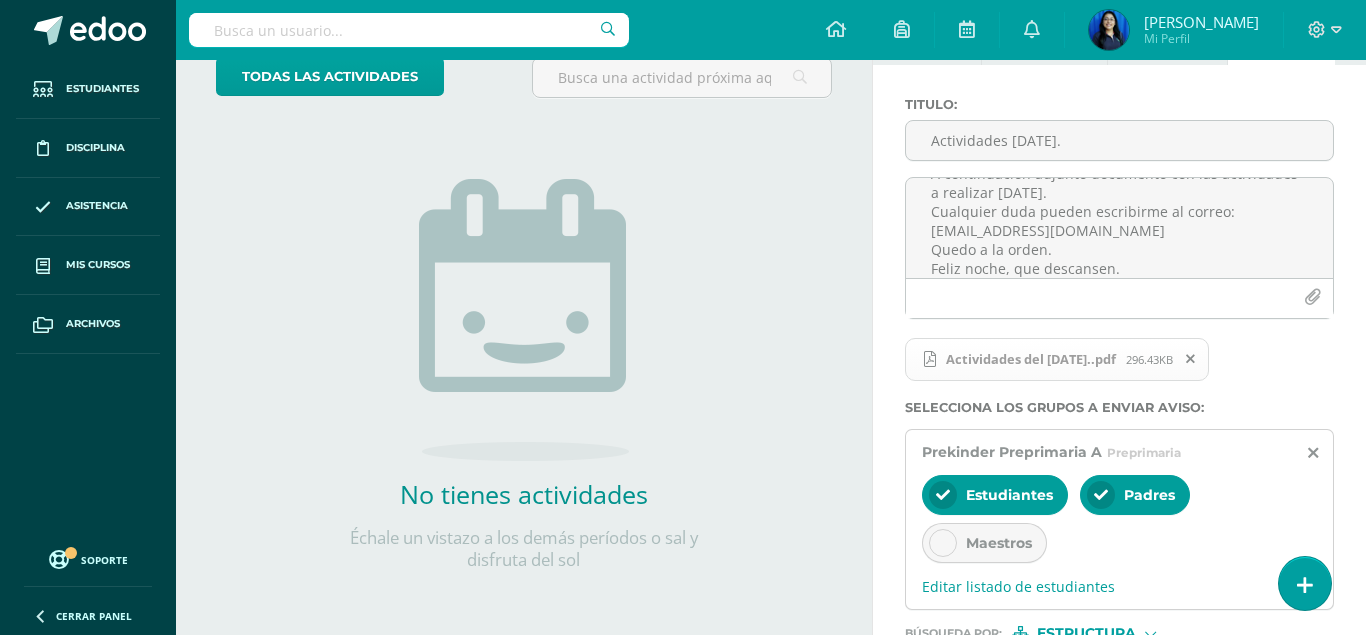 scroll, scrollTop: 295, scrollLeft: 0, axis: vertical 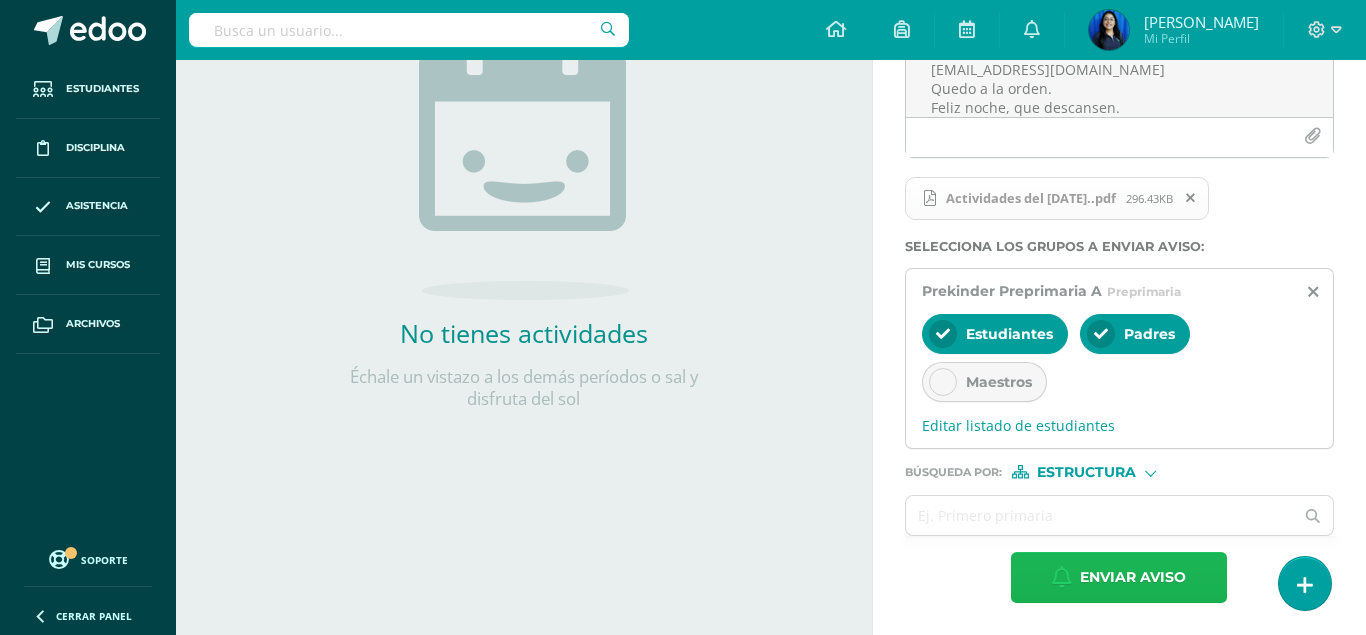 click on "Enviar aviso" at bounding box center [1133, 577] 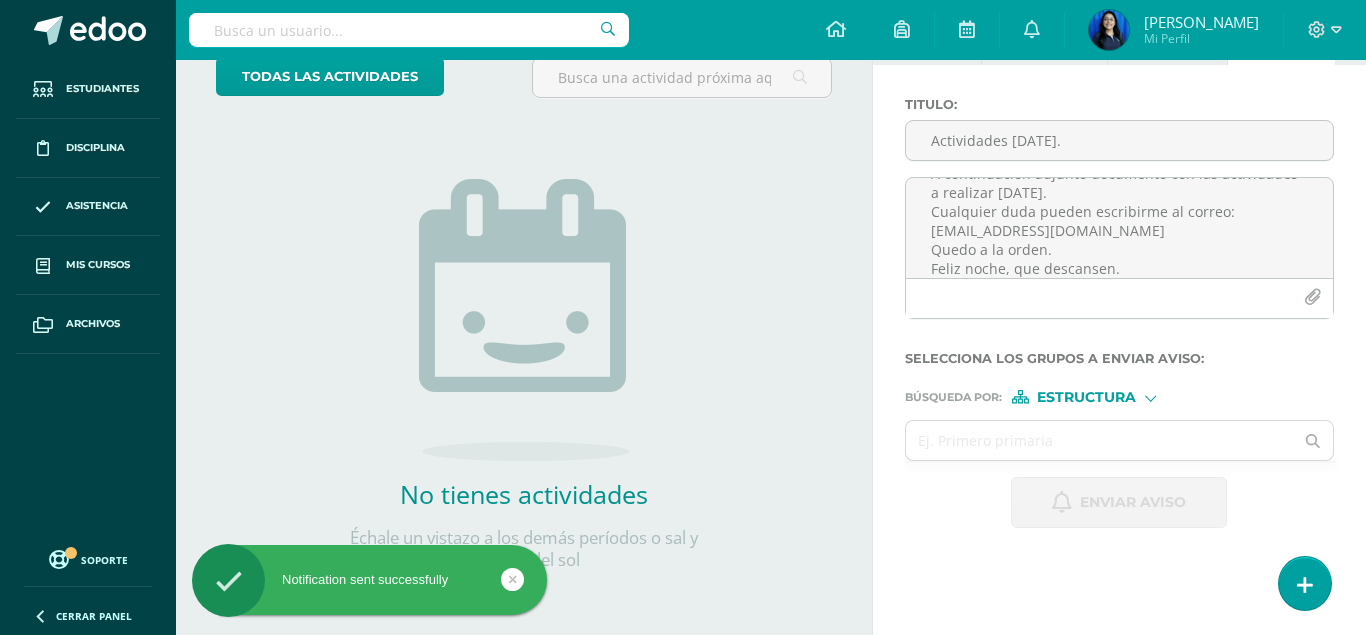 scroll, scrollTop: 134, scrollLeft: 0, axis: vertical 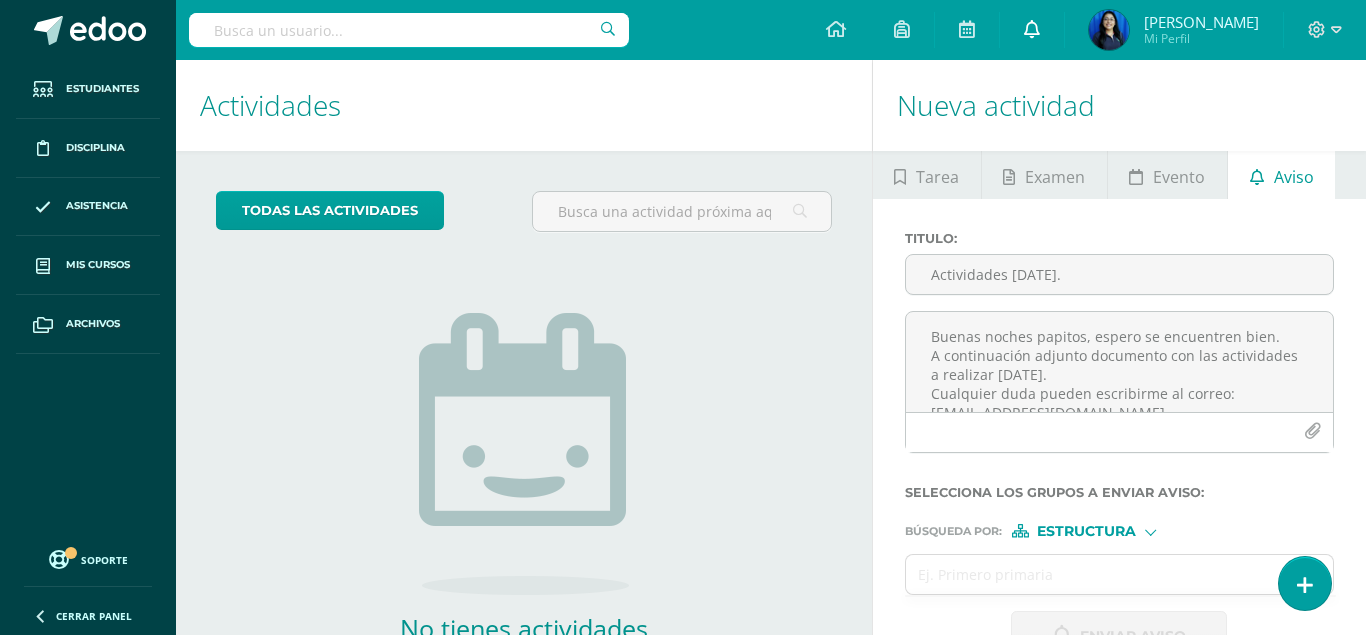 click at bounding box center [1032, 29] 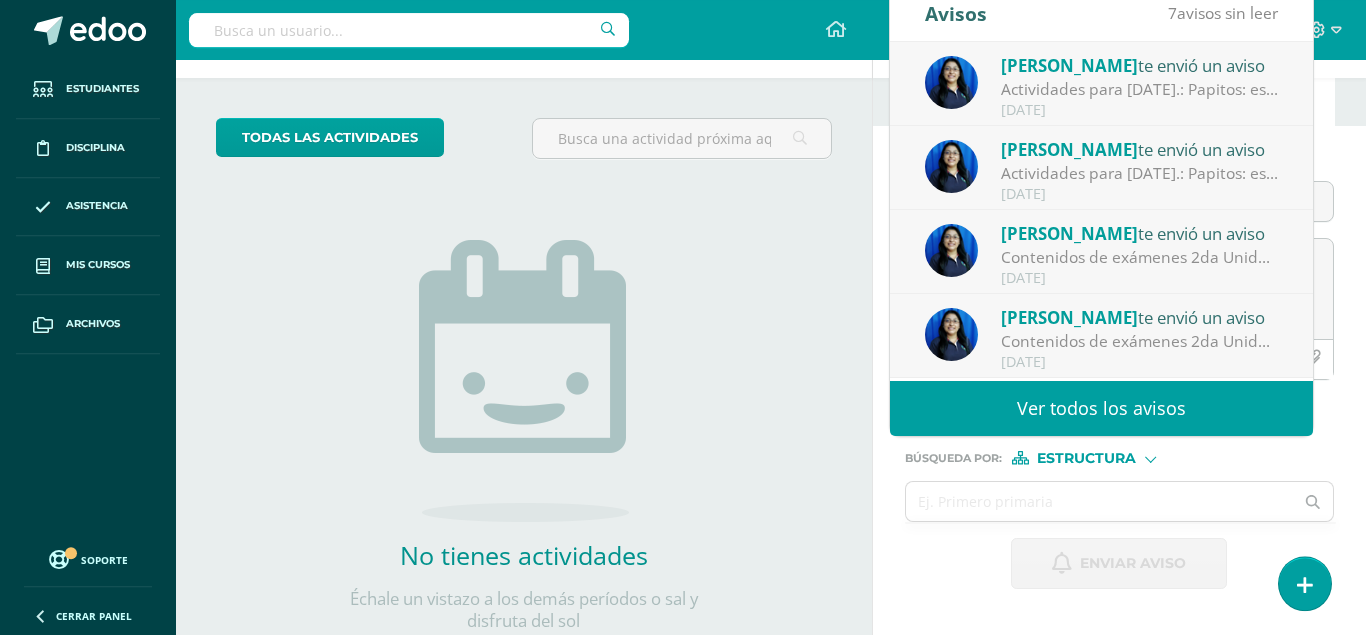 scroll, scrollTop: 102, scrollLeft: 0, axis: vertical 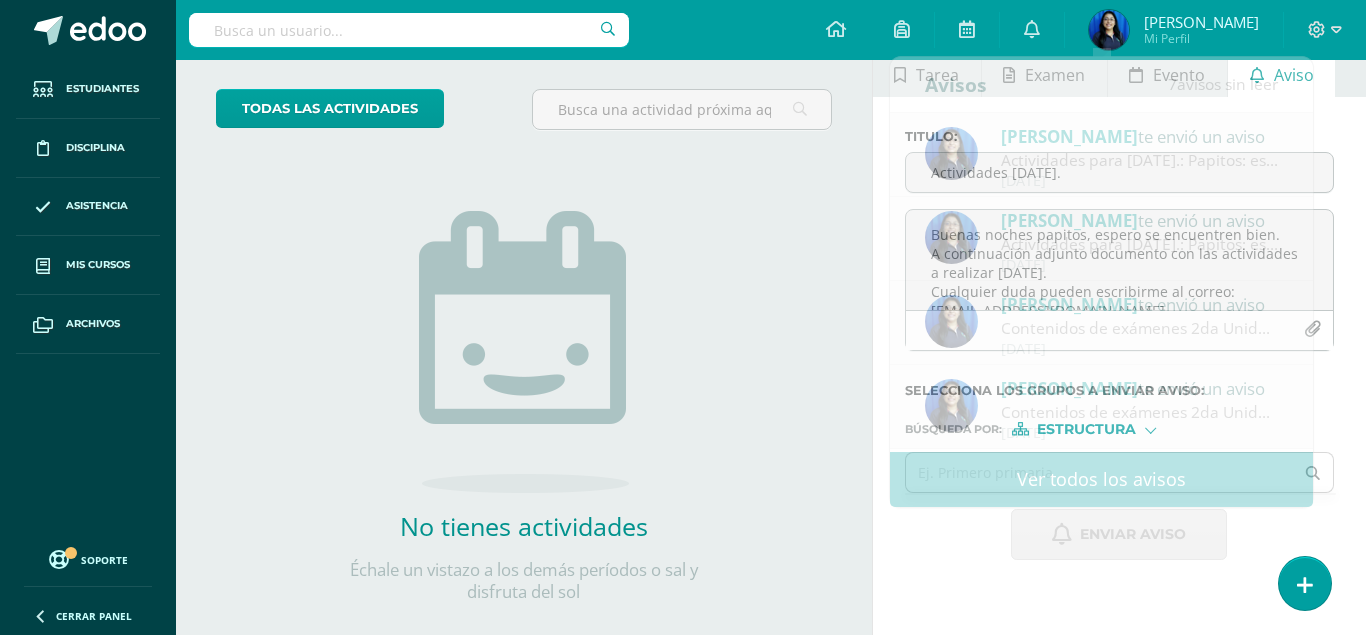 click on "todas las Actividades
No tienes actividades
Échale un vistazo a los demás períodos o  sal y disfruta del sol No hay más resultados" at bounding box center (524, 358) 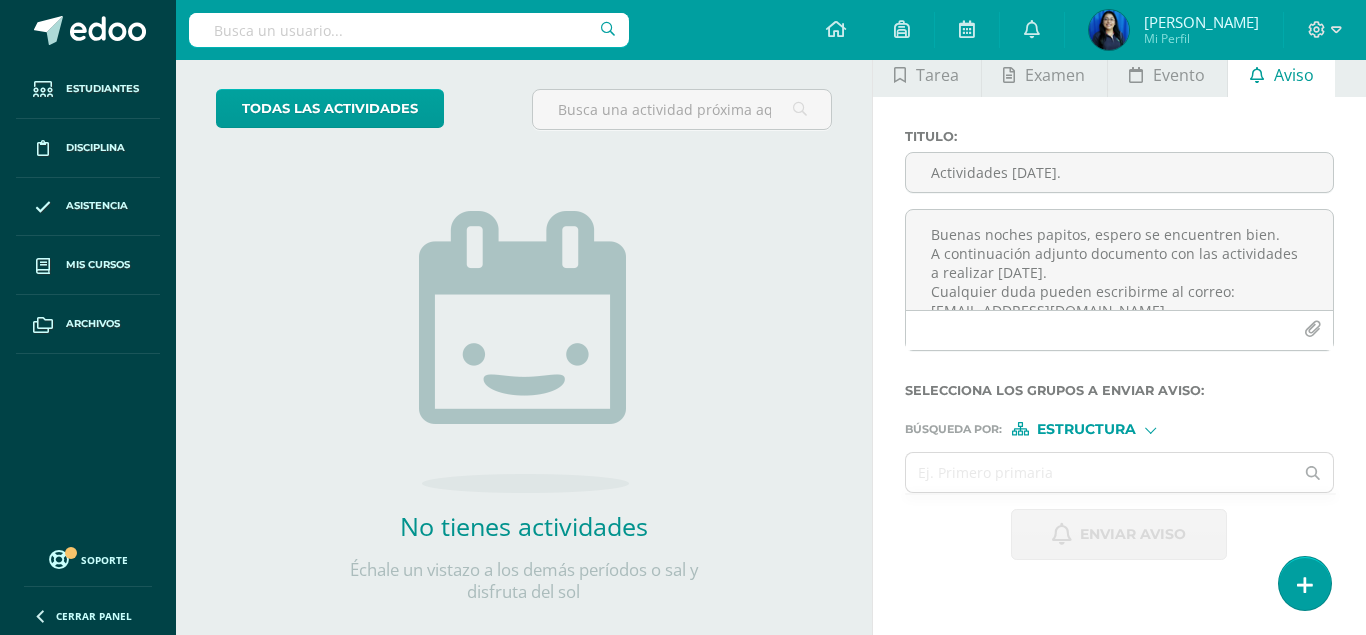 scroll, scrollTop: 0, scrollLeft: 0, axis: both 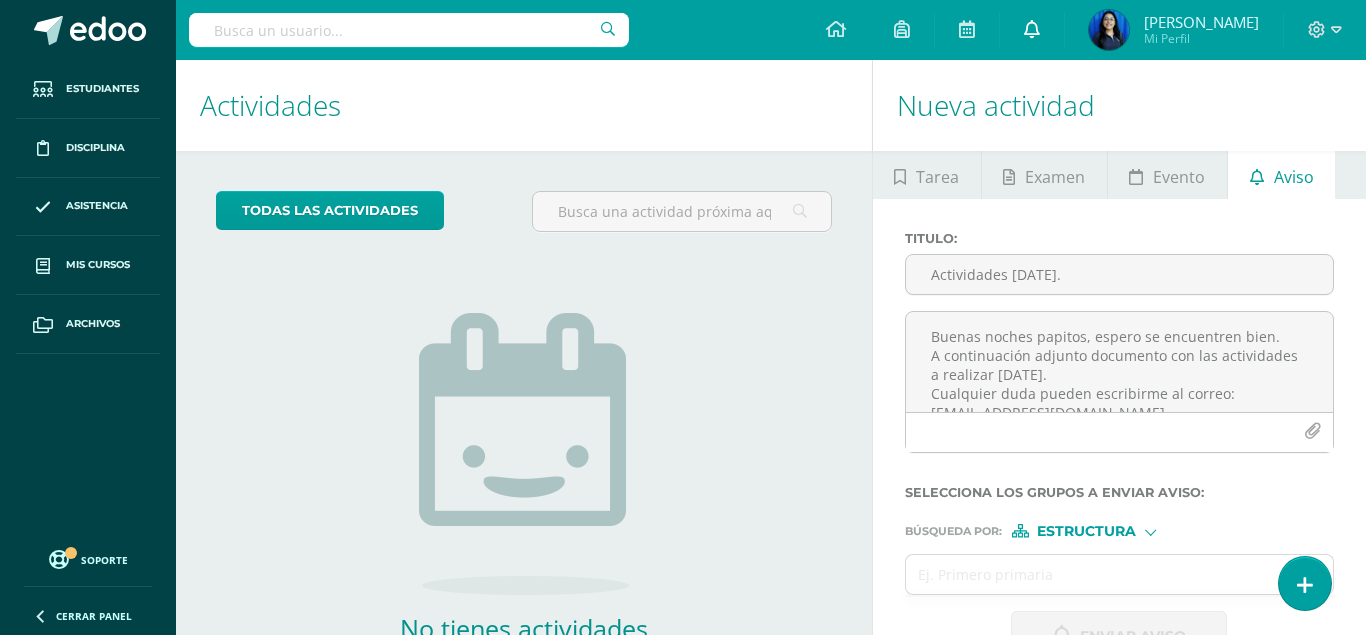 click at bounding box center [1032, 29] 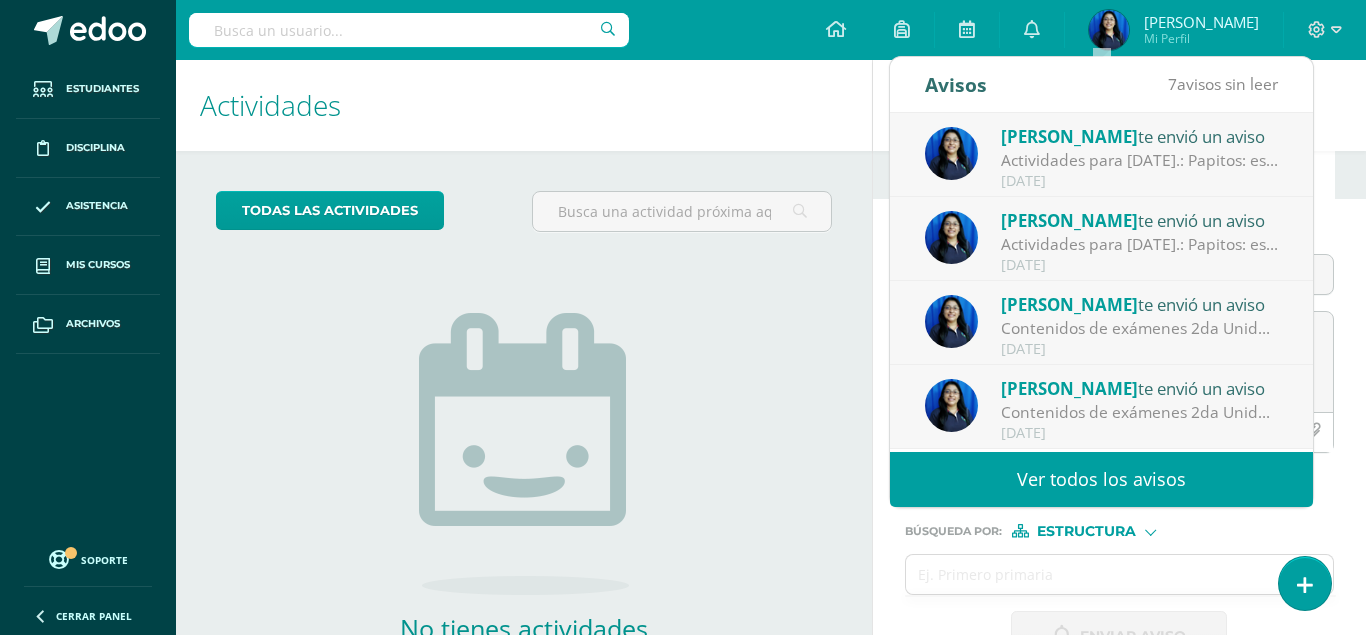 click on "todas las Actividades
No tienes actividades
Échale un vistazo a los demás períodos o  sal y disfruta del sol No hay más resultados" at bounding box center [524, 460] 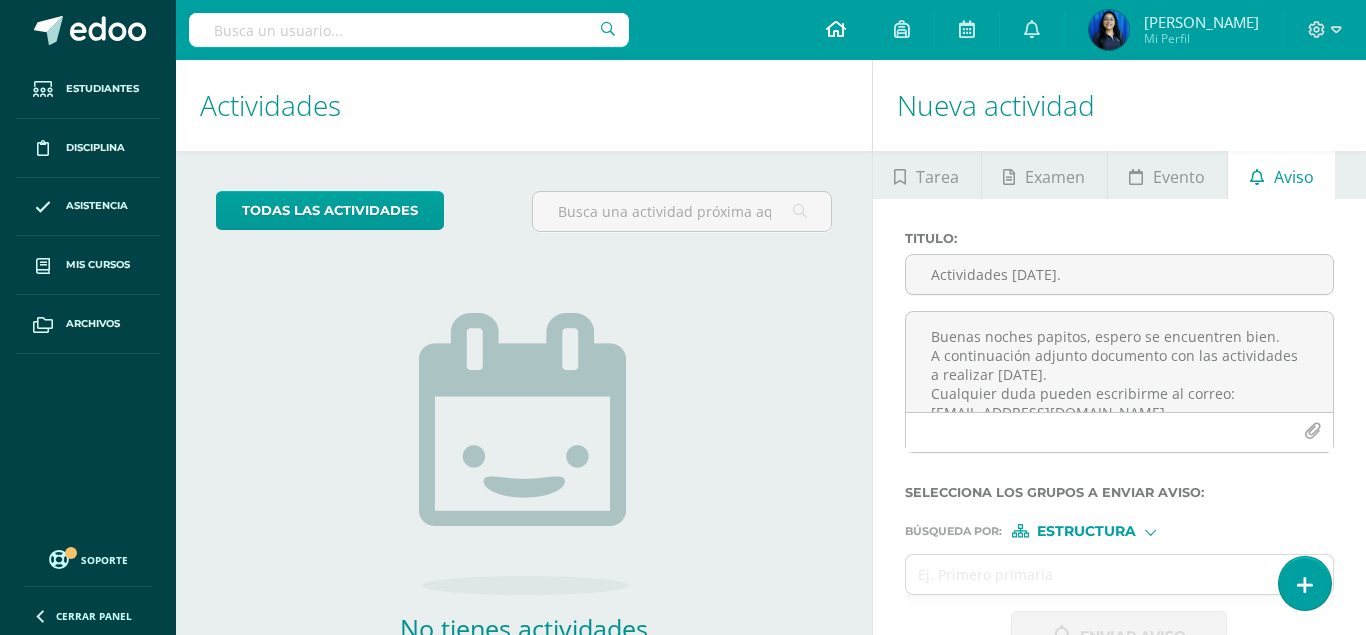 click at bounding box center [836, 29] 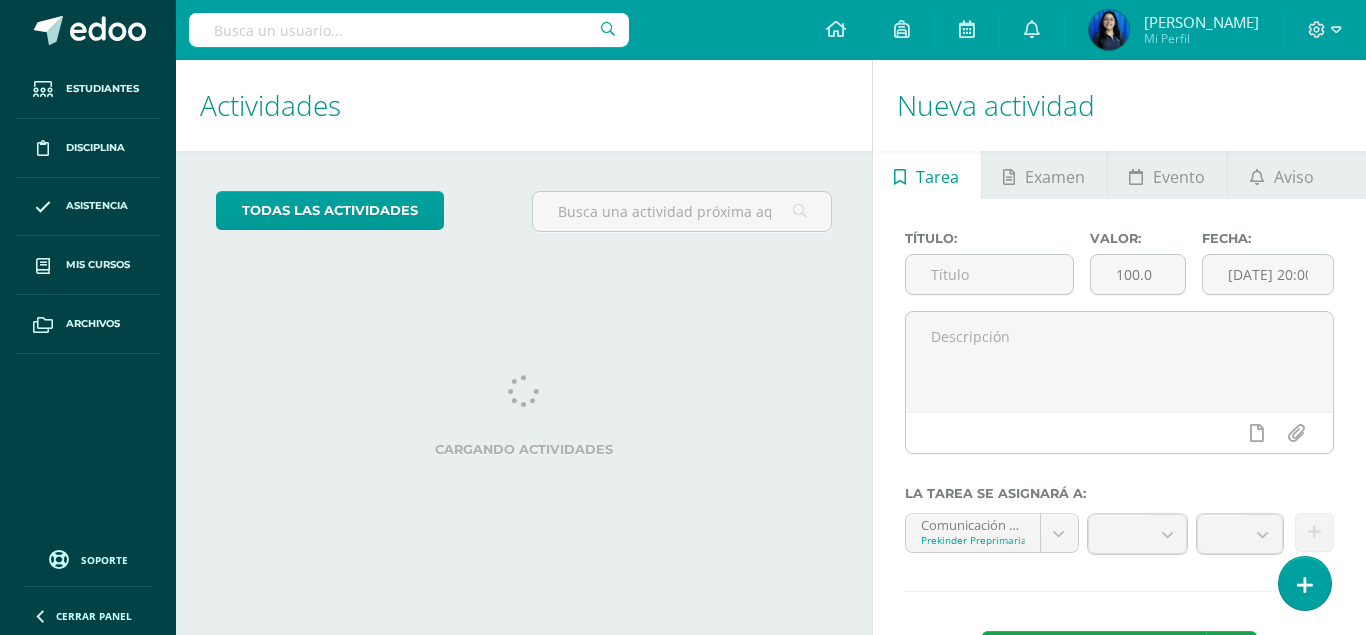 scroll, scrollTop: 0, scrollLeft: 0, axis: both 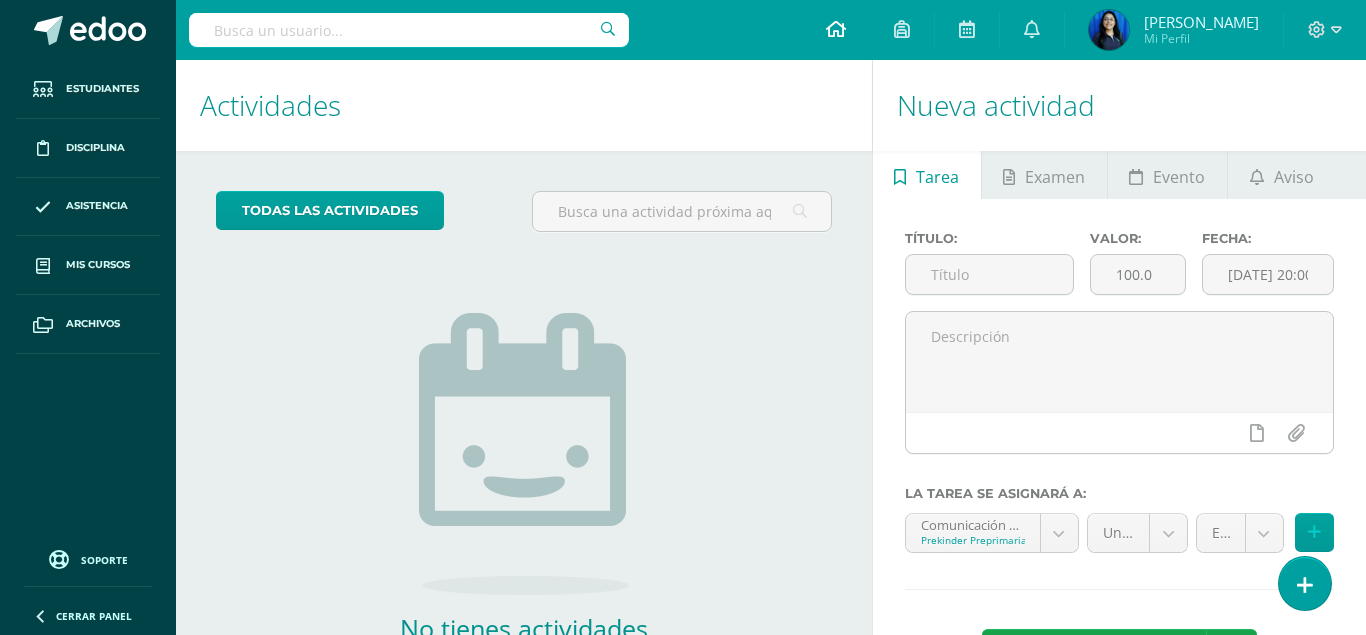 click at bounding box center (836, 29) 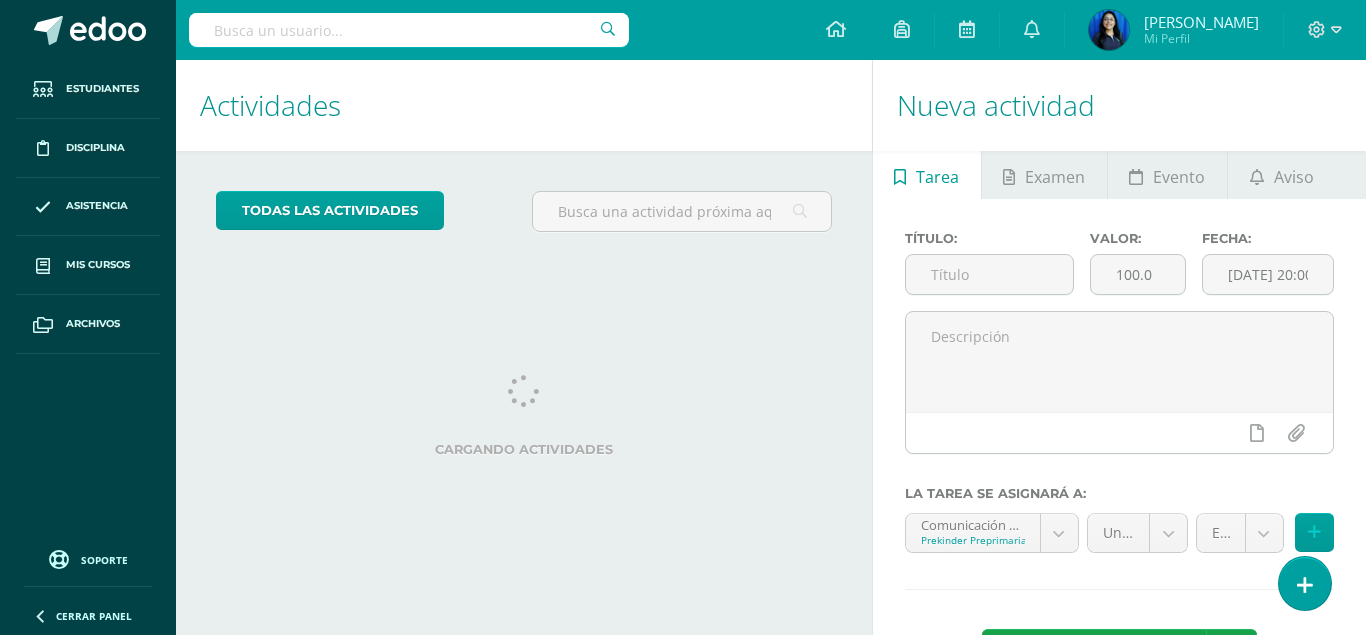 scroll, scrollTop: 0, scrollLeft: 0, axis: both 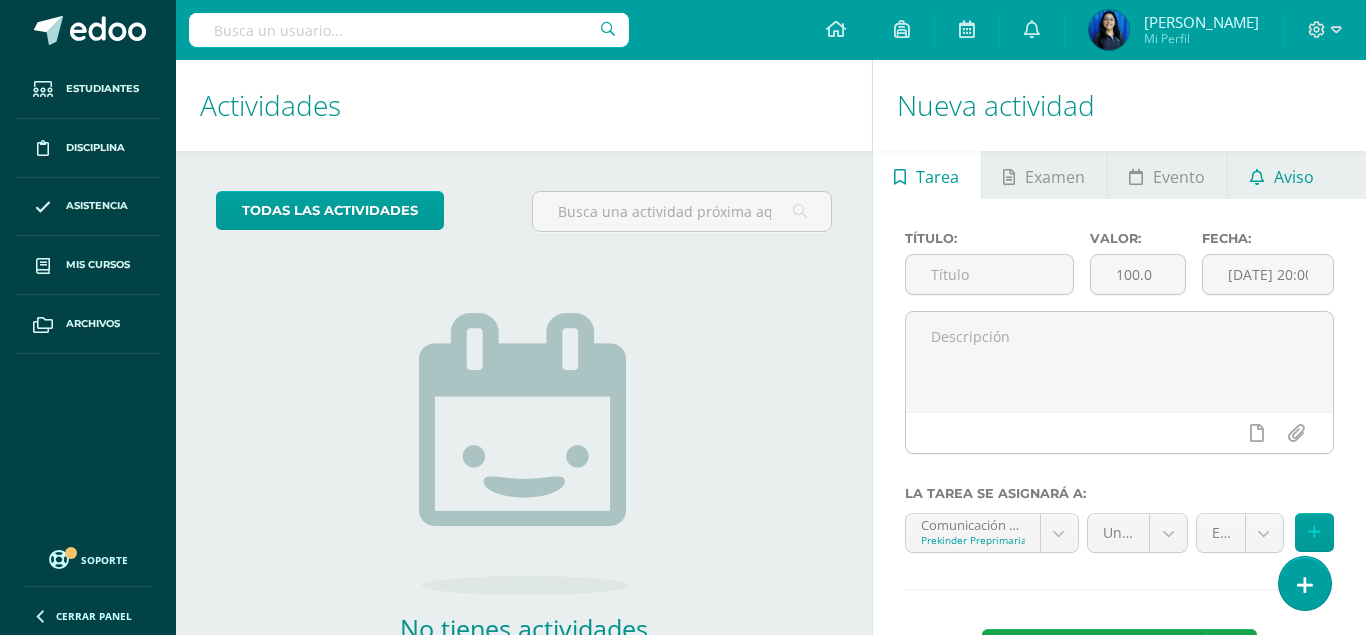 click on "Aviso" at bounding box center (1294, 177) 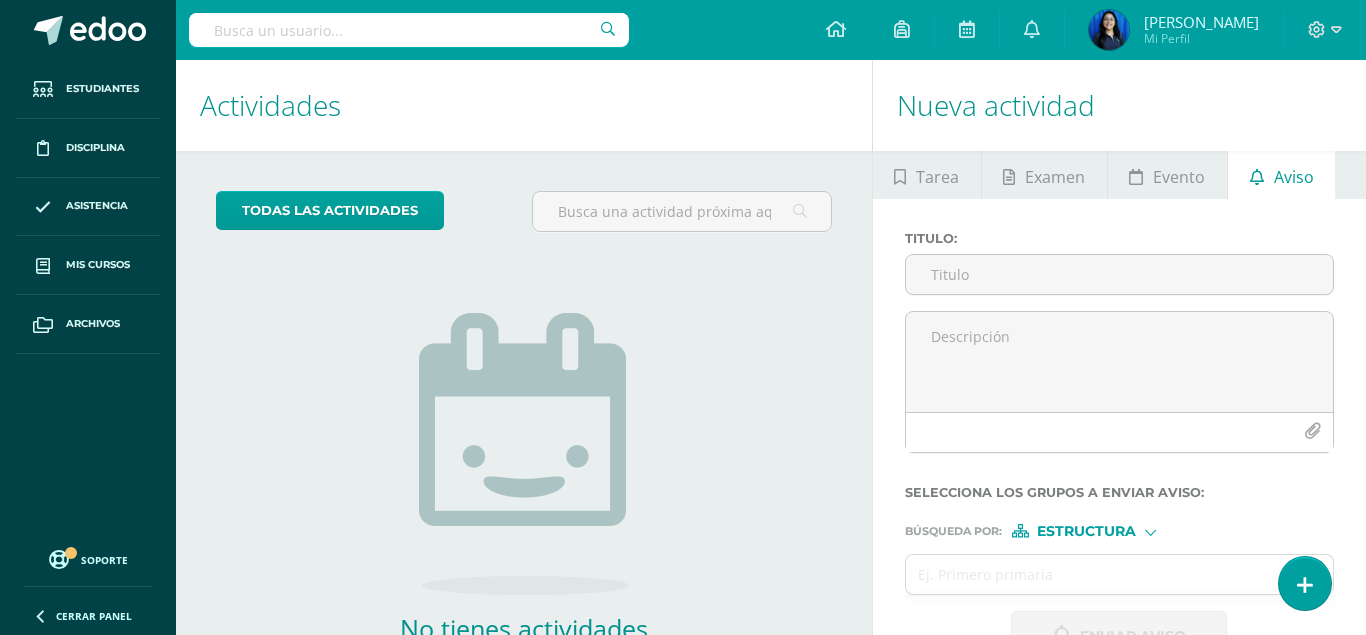 type on "a" 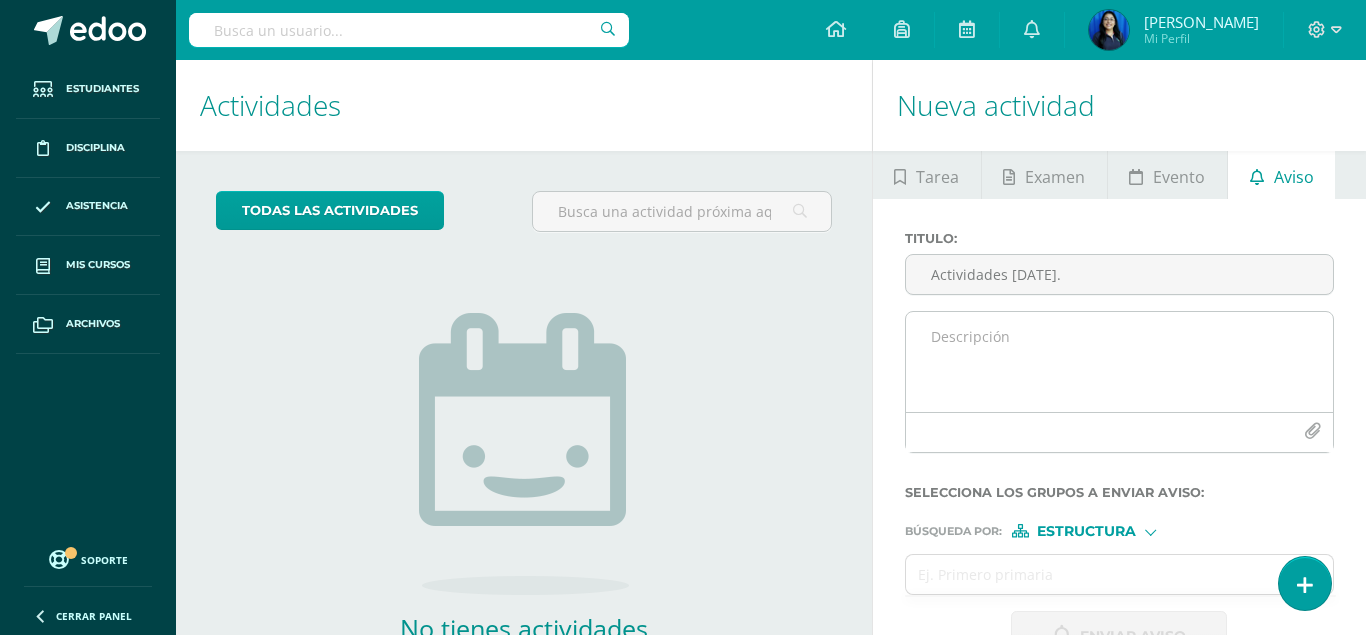 type on "Actividades [DATE]." 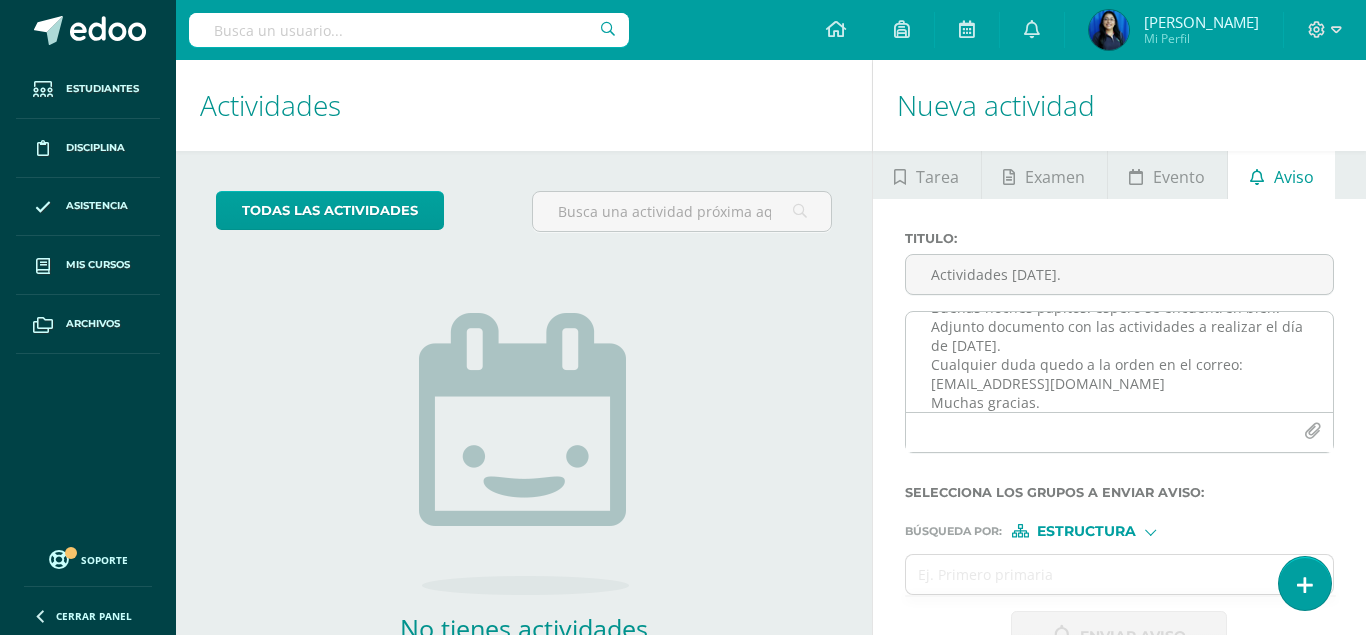 scroll, scrollTop: 48, scrollLeft: 0, axis: vertical 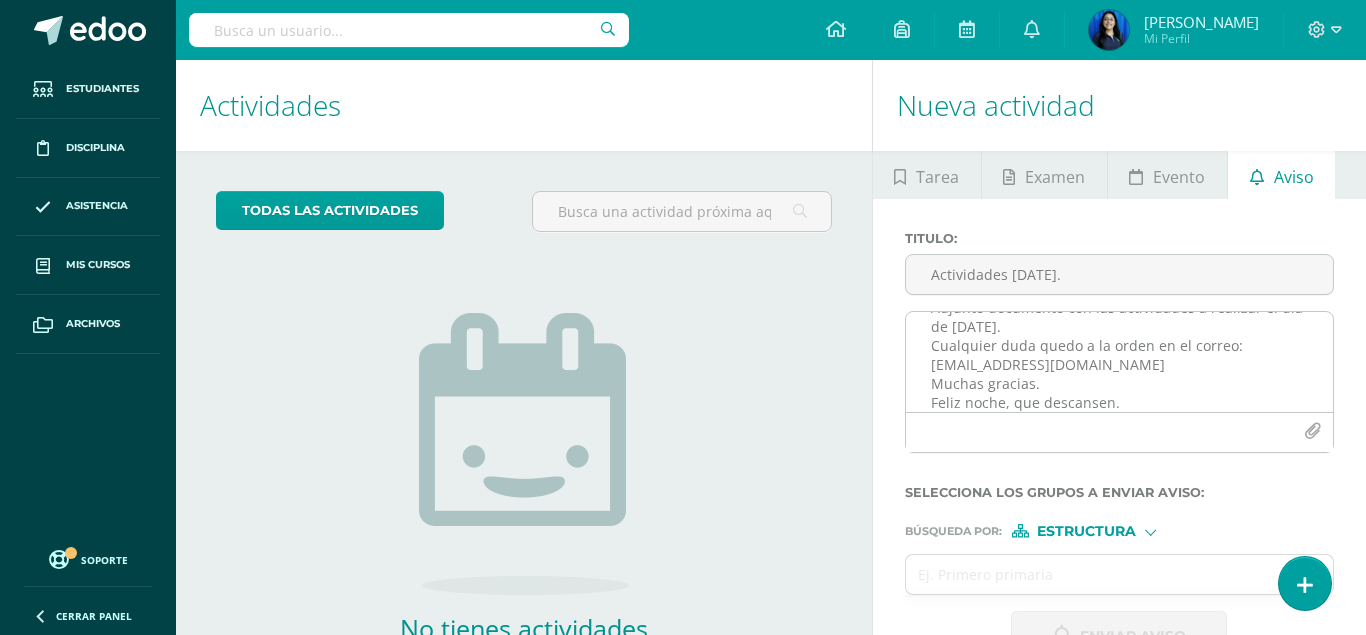 type on "Buenas noches papitos: espero se encuentren bien.
Adjunto documento con las actividades a realizar el día de mañana.
Cualquier duda quedo a la orden en el correo: elfaroprekinder@gmail.com
Muchas gracias.
Feliz noche, que descansen." 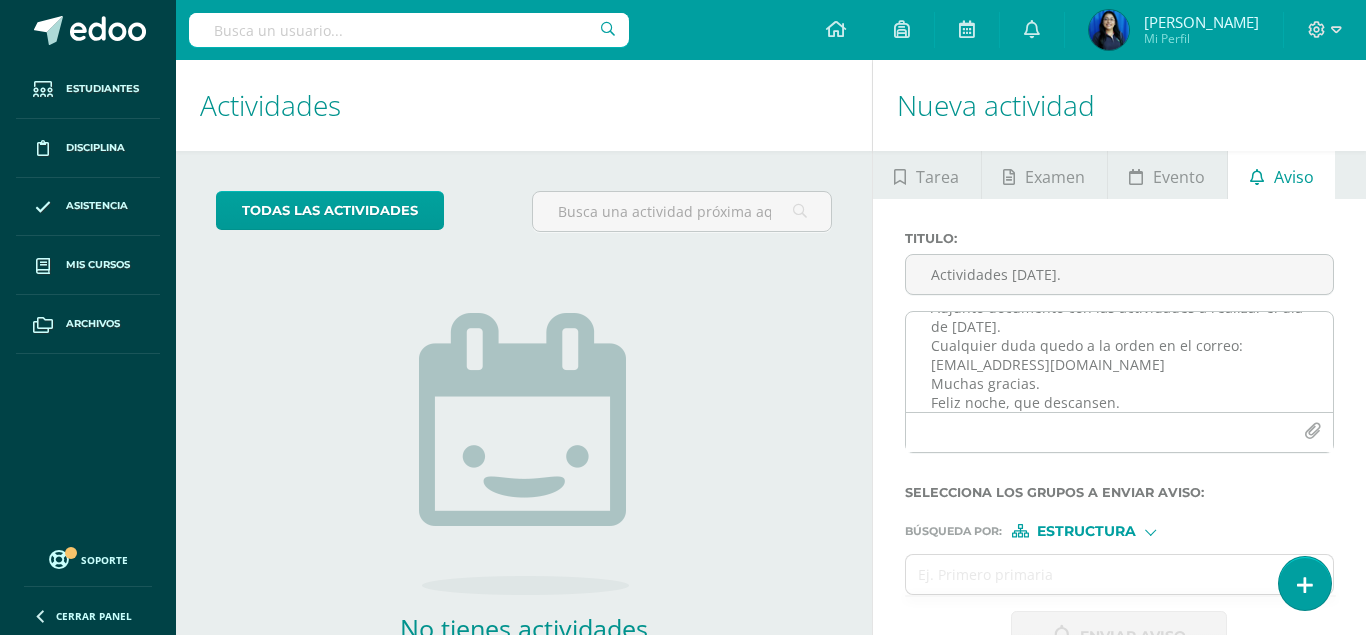 type 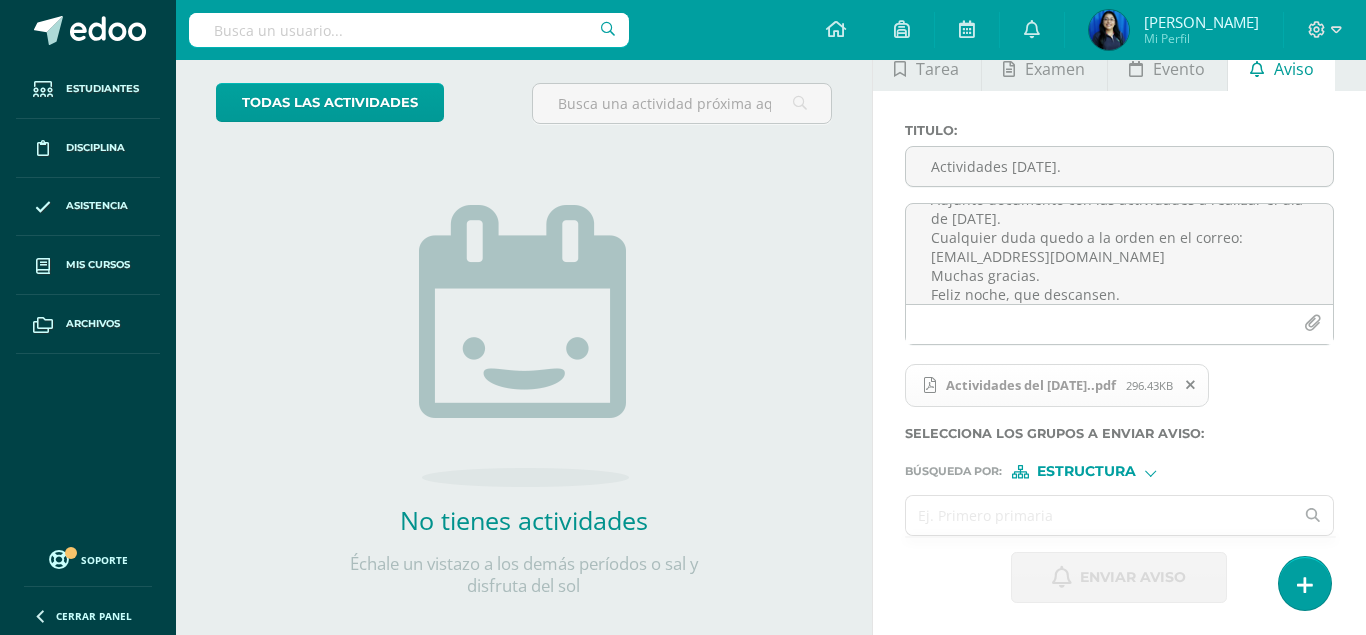 scroll, scrollTop: 134, scrollLeft: 0, axis: vertical 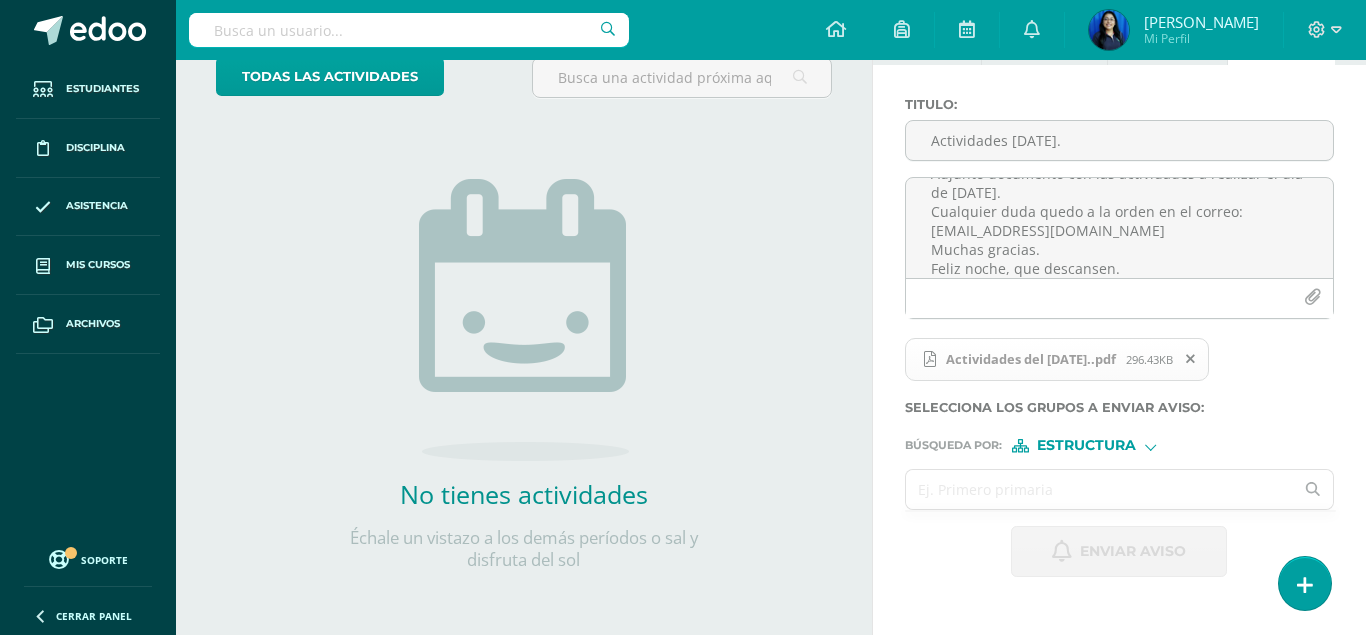 click at bounding box center [1100, 489] 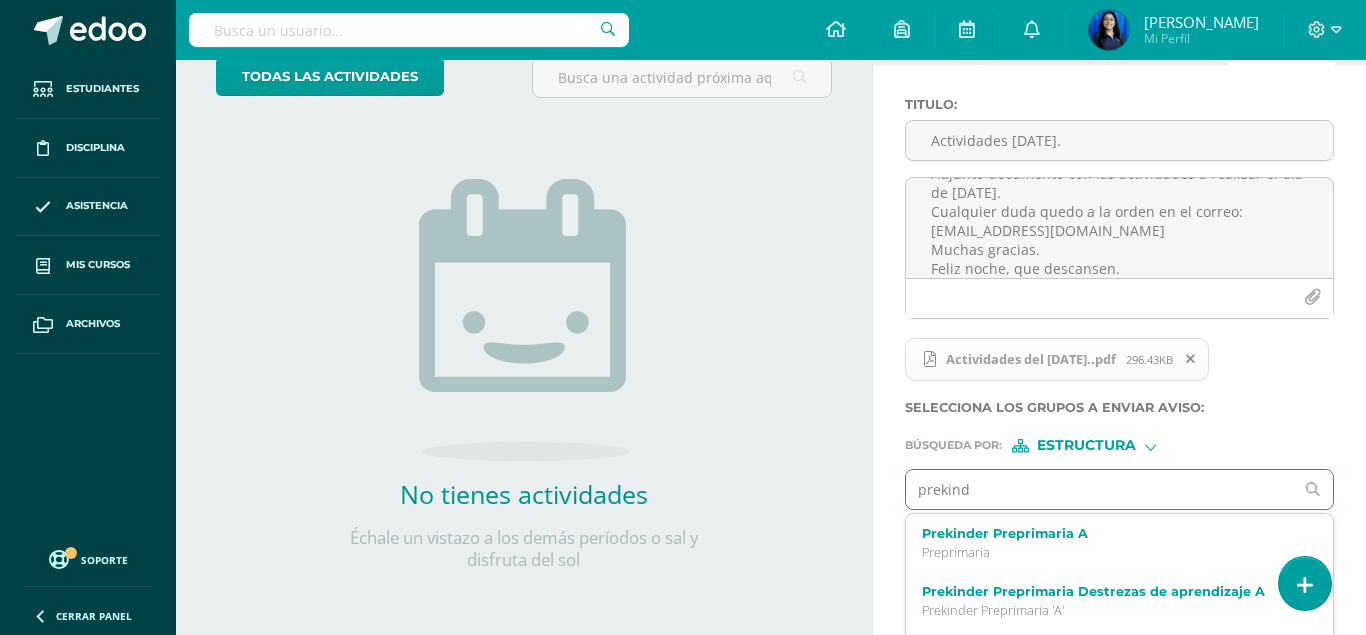 type on "prekinde" 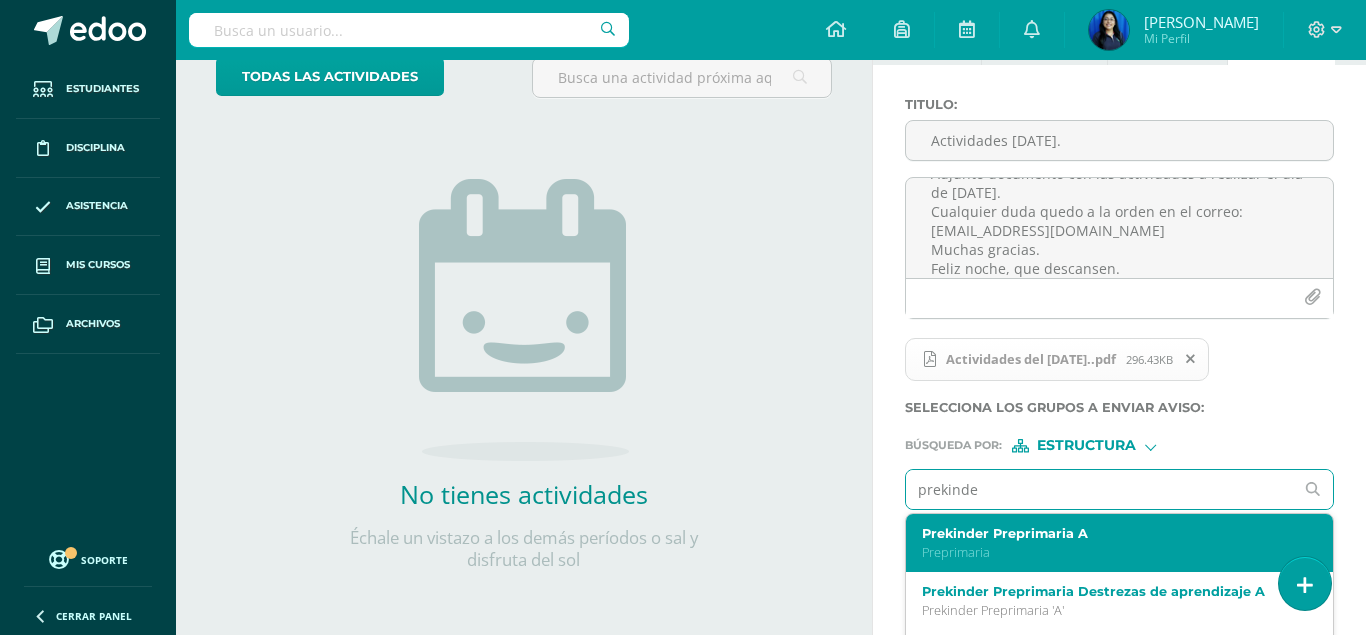 click on "Preprimaria" at bounding box center (1112, 552) 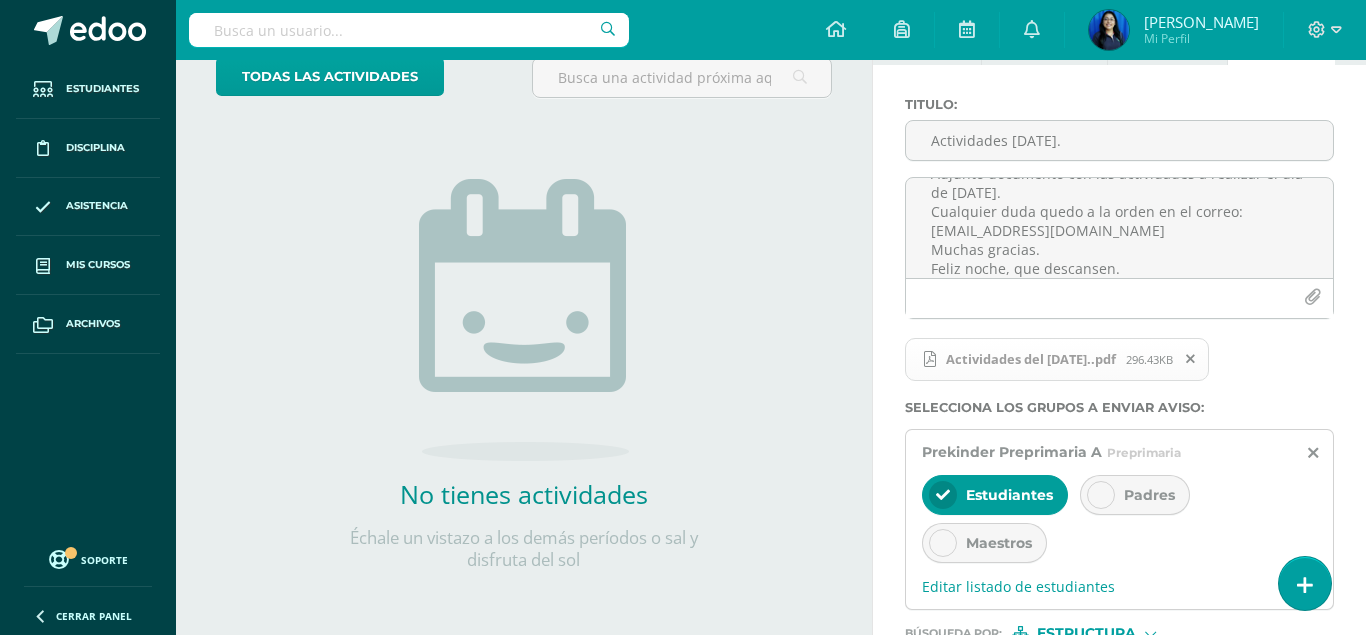 click on "Padres" at bounding box center [1135, 495] 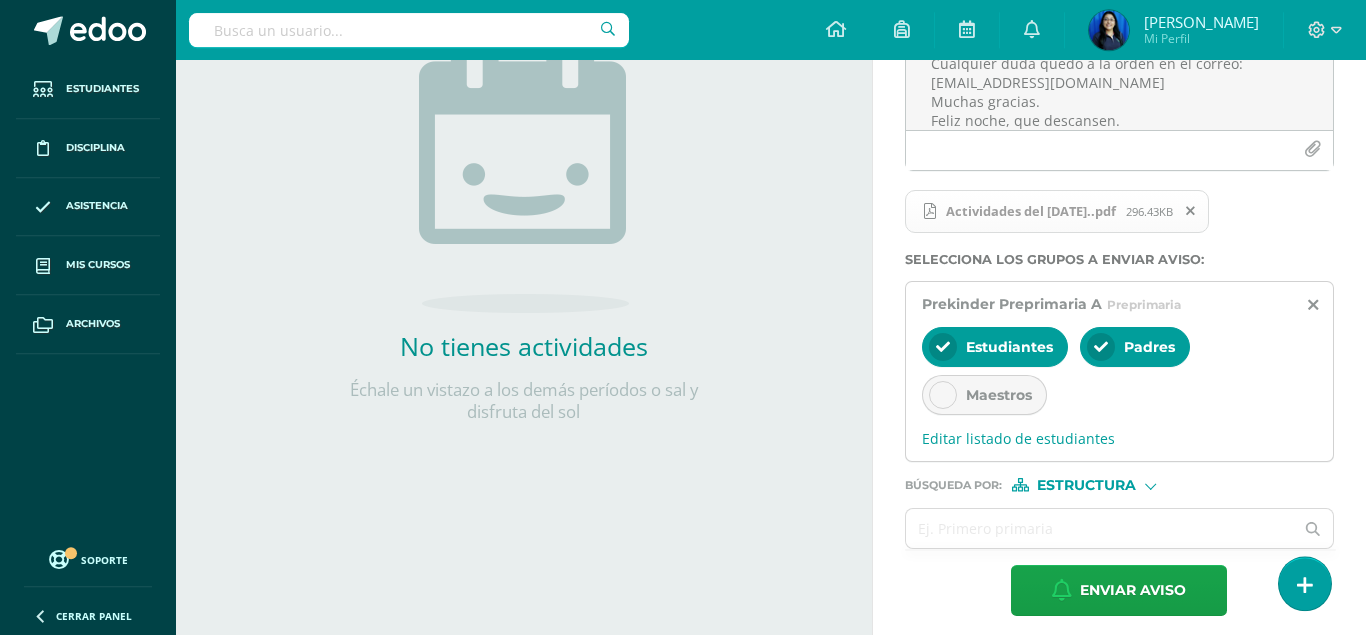 scroll, scrollTop: 295, scrollLeft: 0, axis: vertical 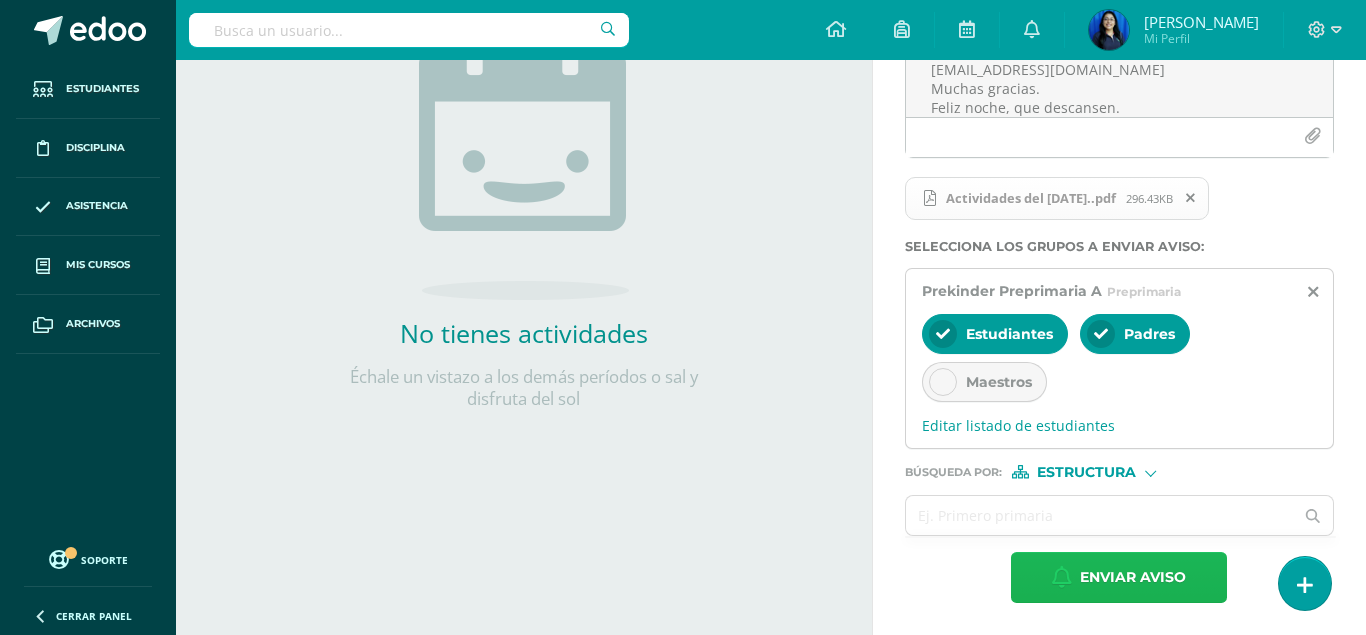 click on "Enviar aviso" at bounding box center [1133, 577] 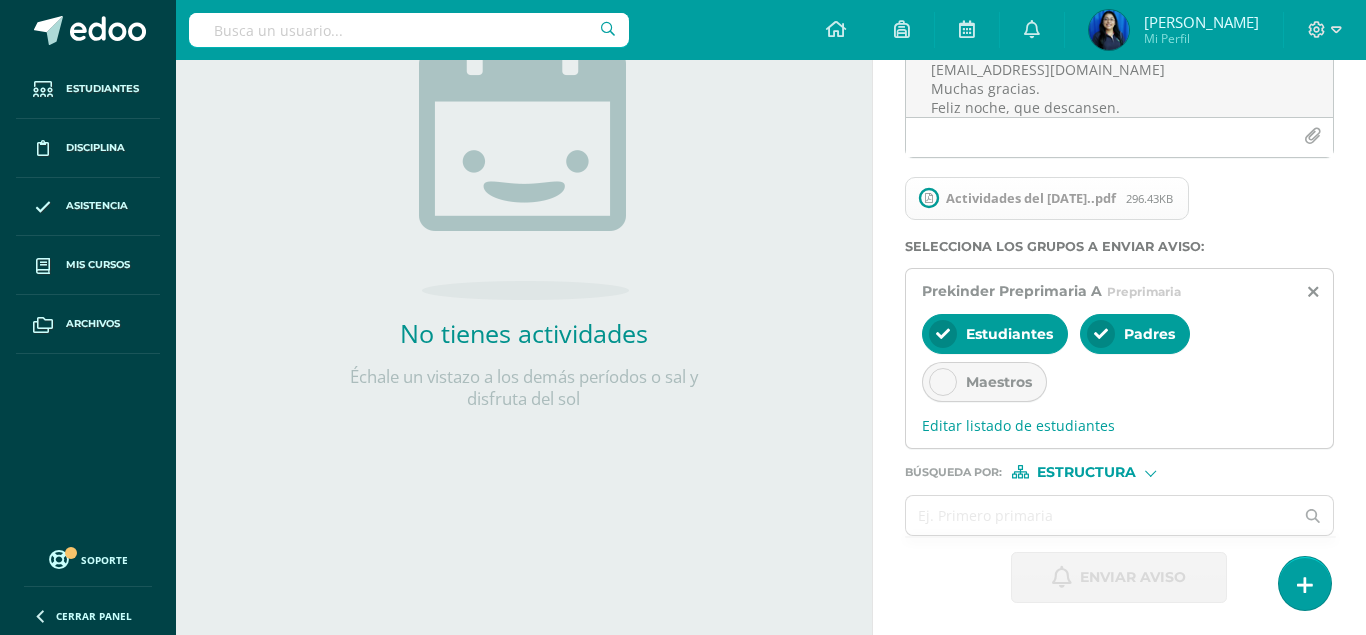 scroll, scrollTop: 134, scrollLeft: 0, axis: vertical 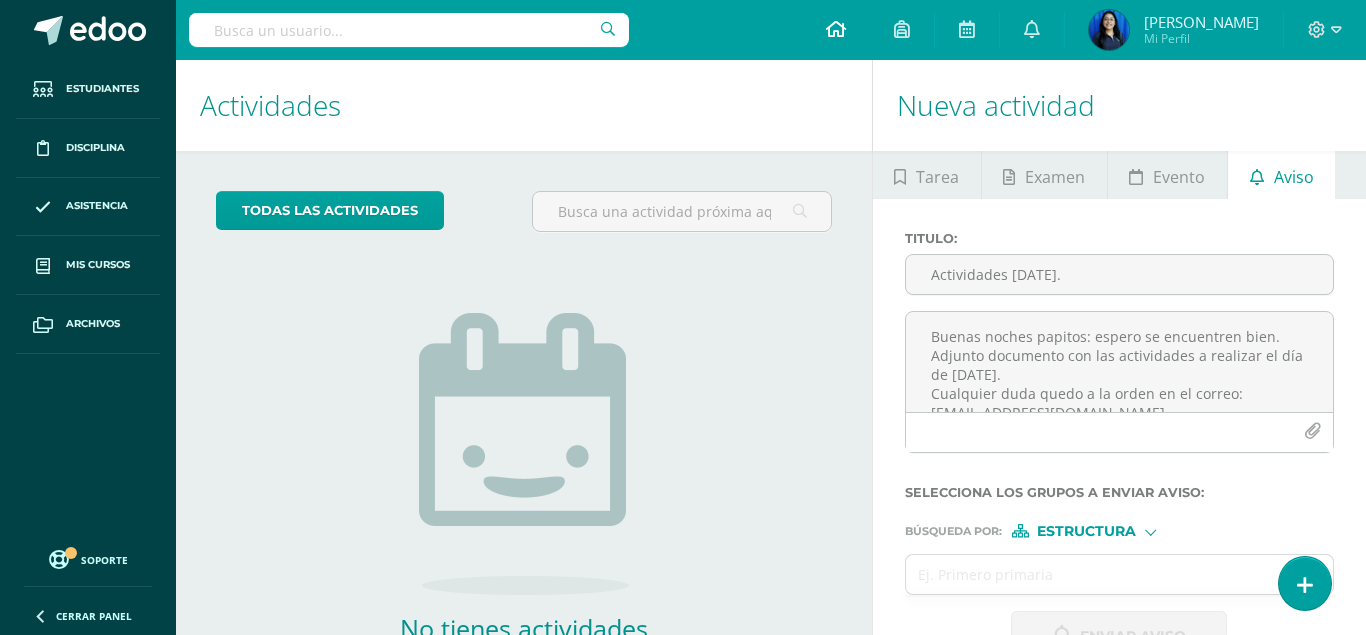 click at bounding box center (836, 29) 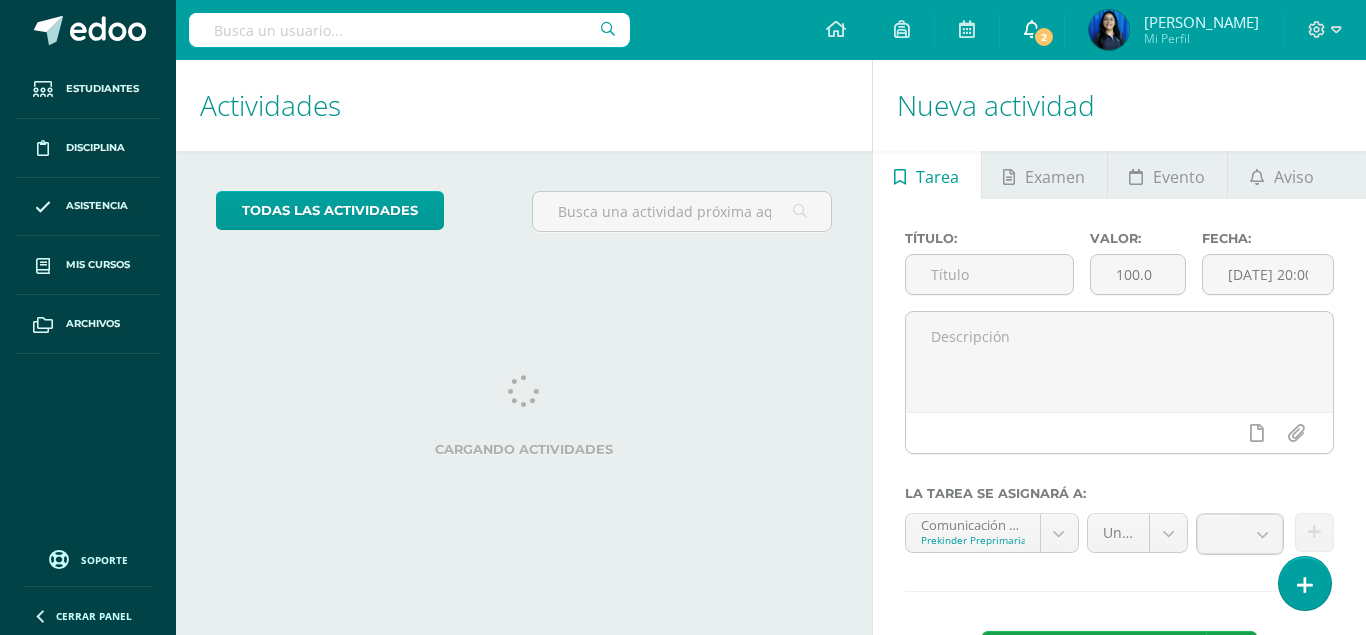 scroll, scrollTop: 0, scrollLeft: 0, axis: both 